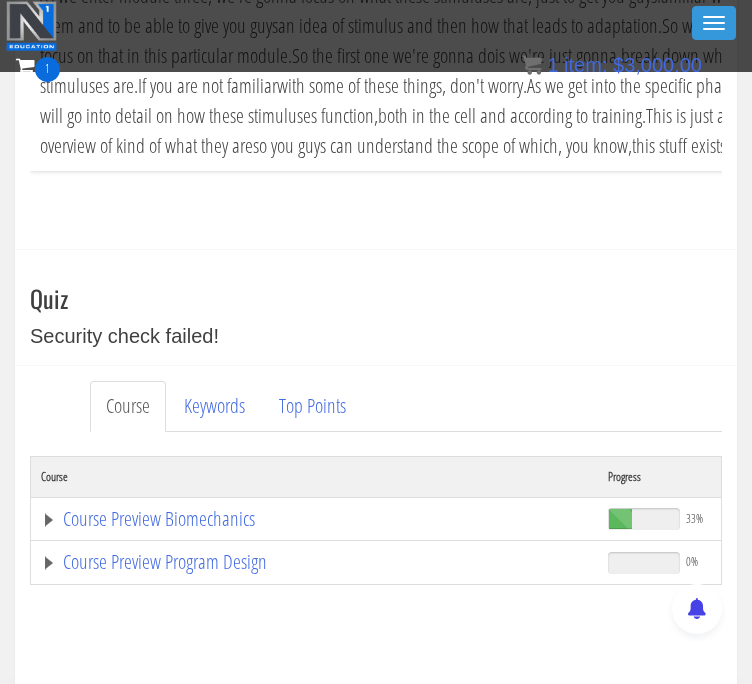 scroll, scrollTop: 0, scrollLeft: 0, axis: both 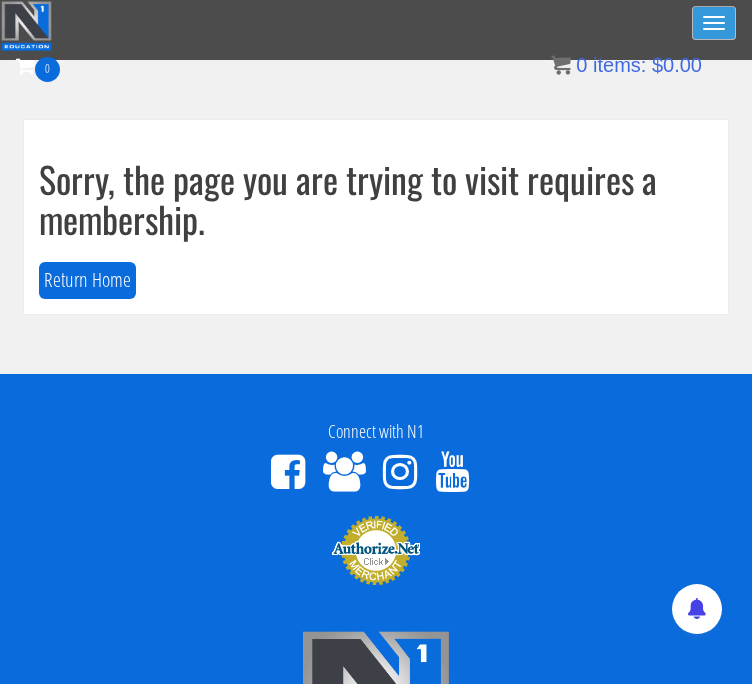 click at bounding box center (714, 23) 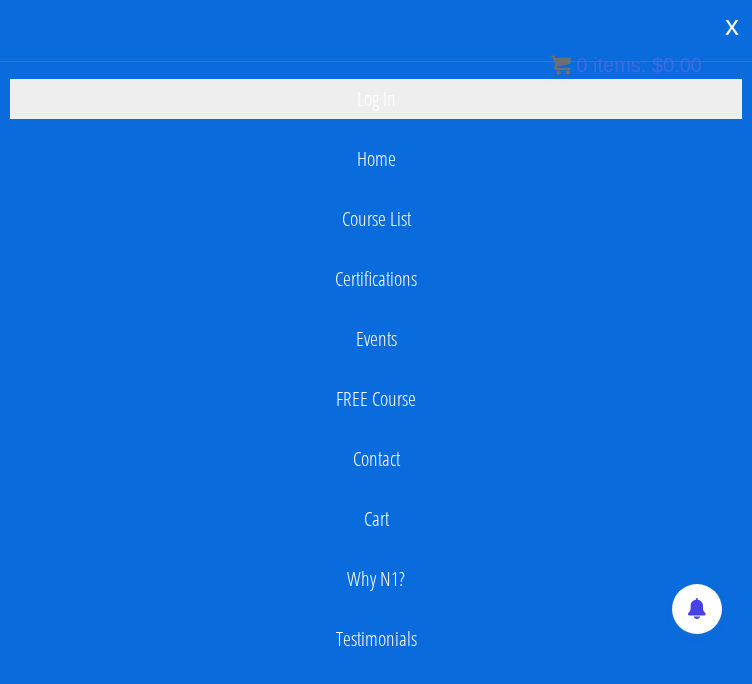 click on "Log In" at bounding box center (376, 99) 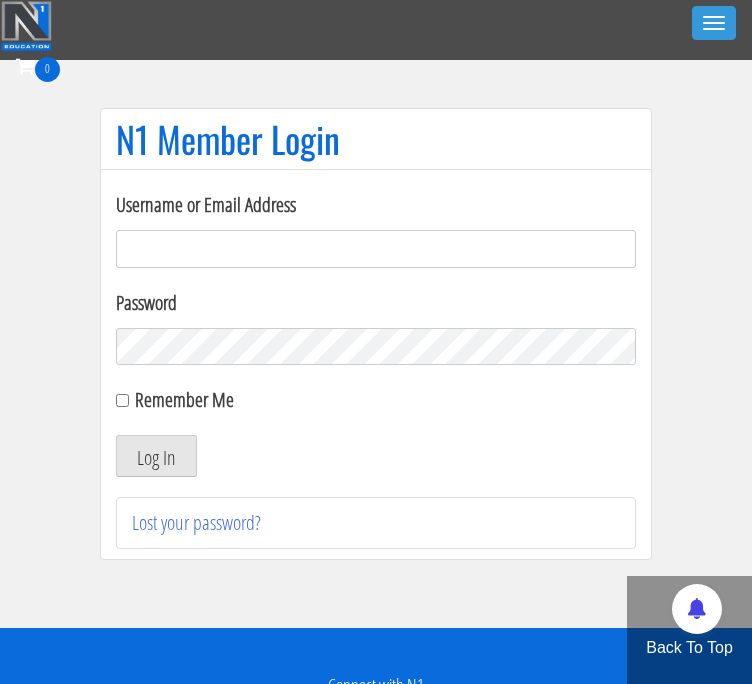 scroll, scrollTop: 0, scrollLeft: 0, axis: both 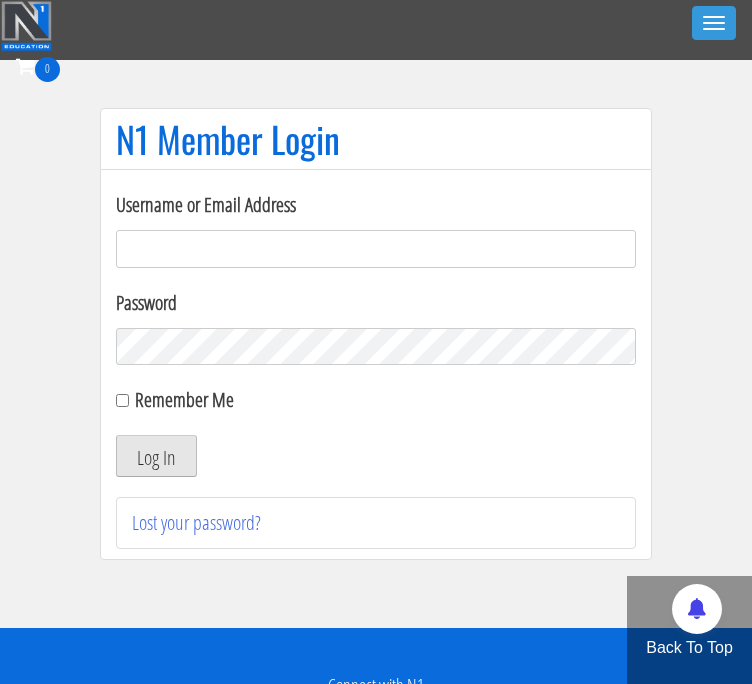 type on "shahar07277@[EMAIL]" 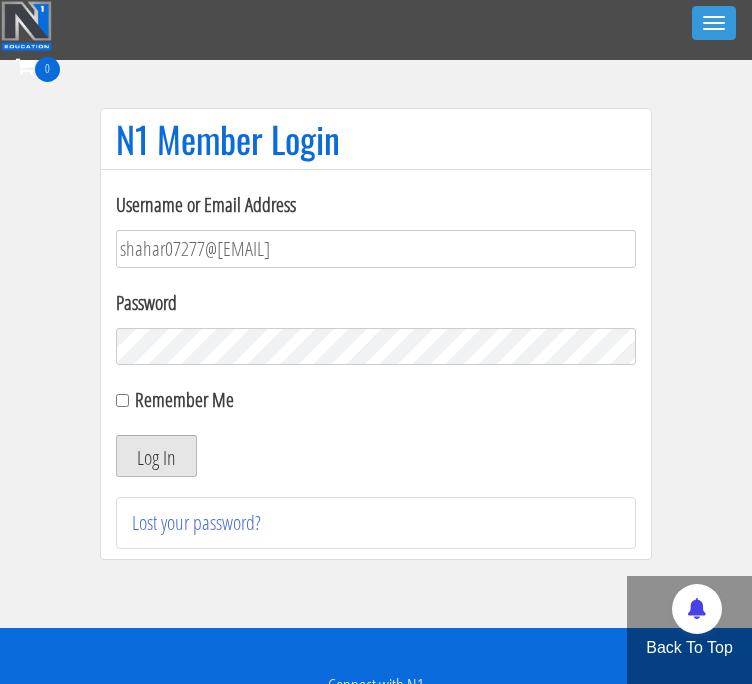 click on "Log In" at bounding box center (156, 456) 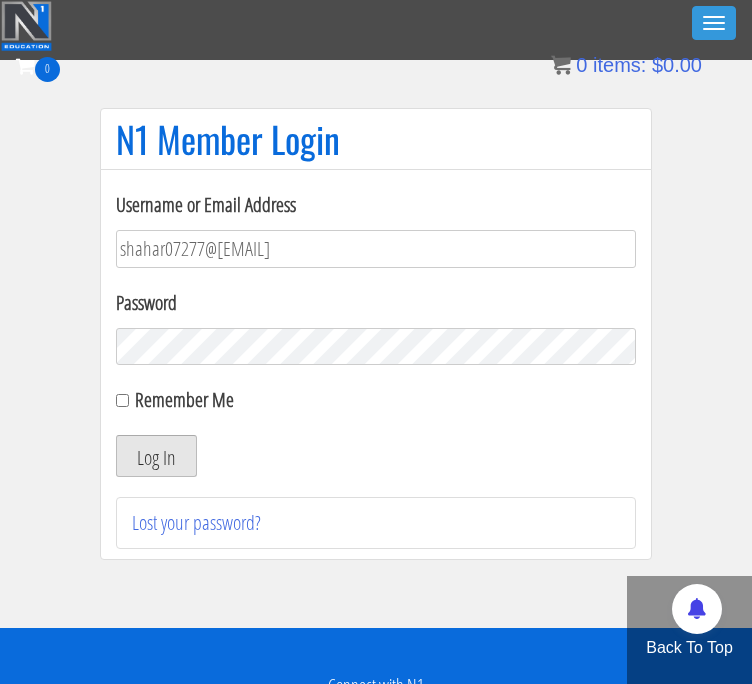 click on "Log In" at bounding box center (156, 456) 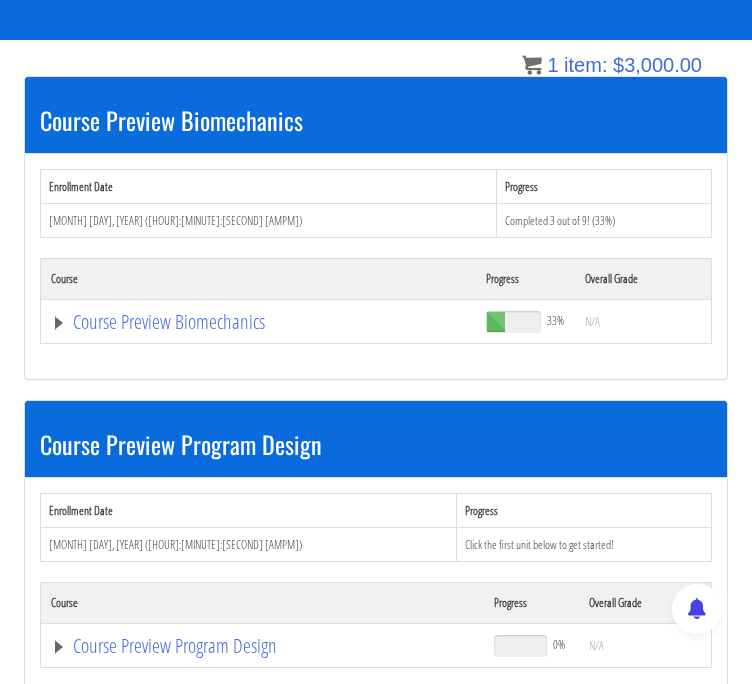 scroll, scrollTop: 244, scrollLeft: 0, axis: vertical 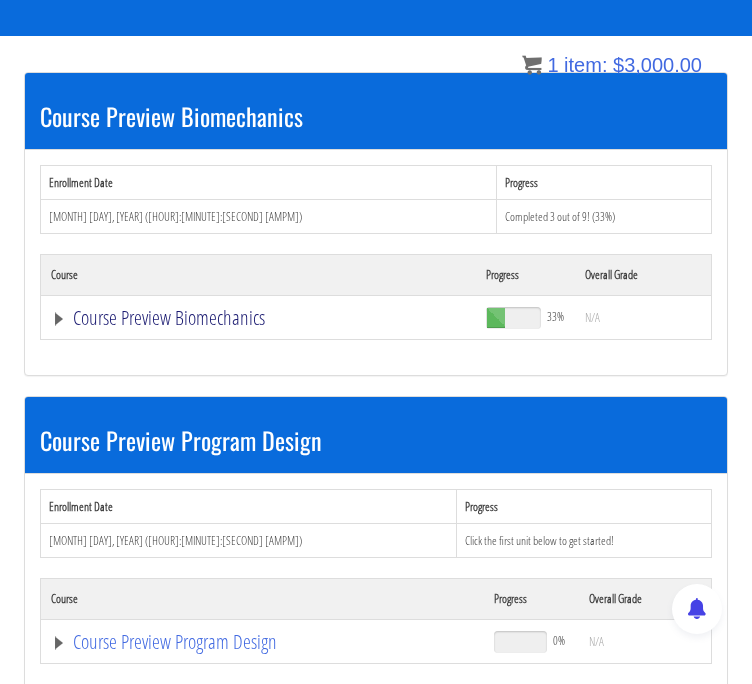 click on "Course Preview Biomechanics" at bounding box center (258, 318) 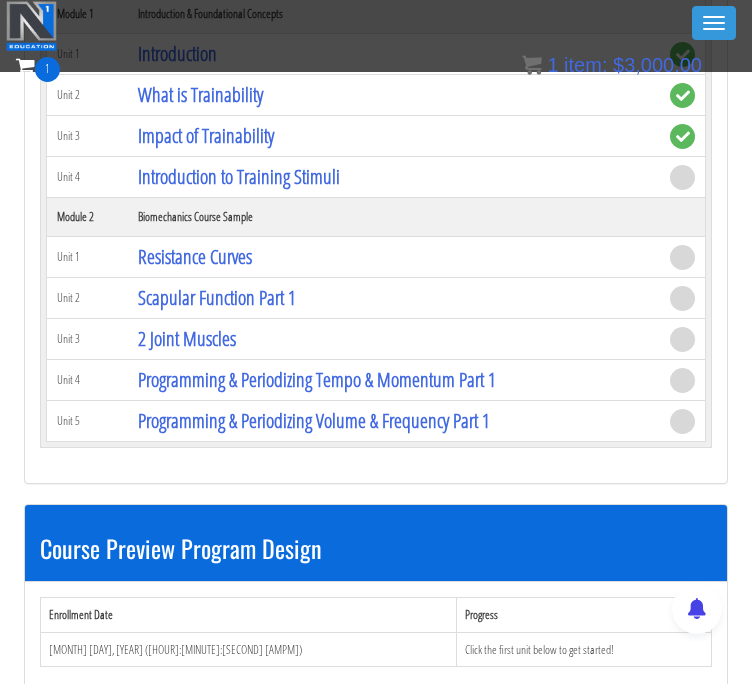 scroll, scrollTop: 539, scrollLeft: 0, axis: vertical 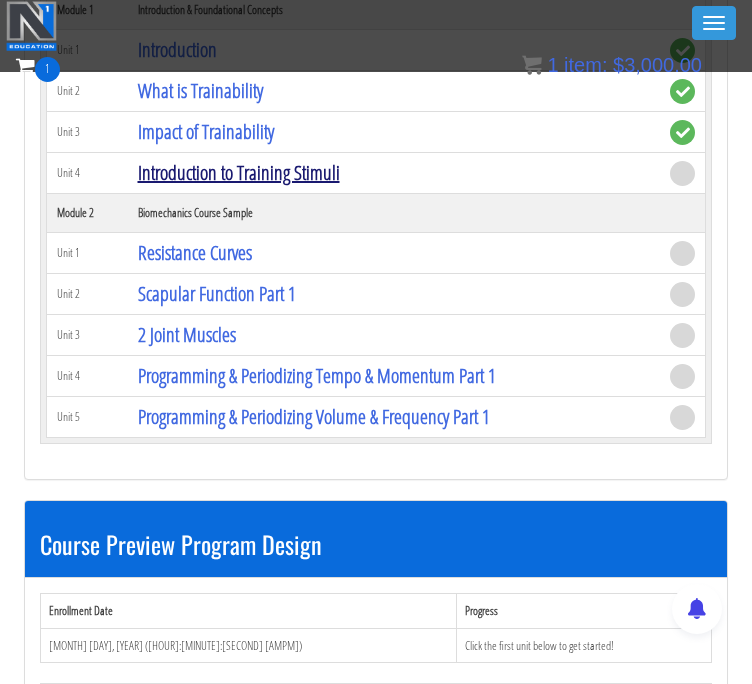 click on "Introduction to Training Stimuli" at bounding box center (239, 172) 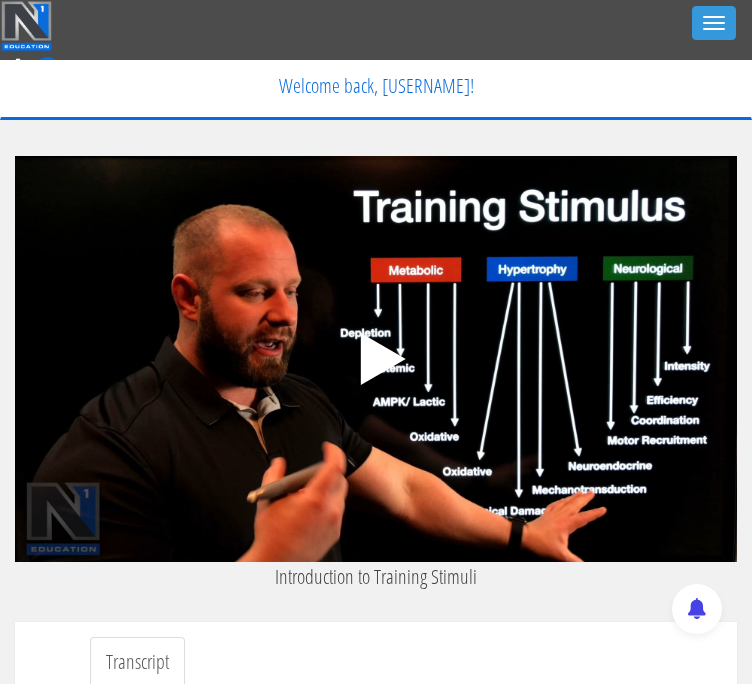 scroll, scrollTop: 0, scrollLeft: 0, axis: both 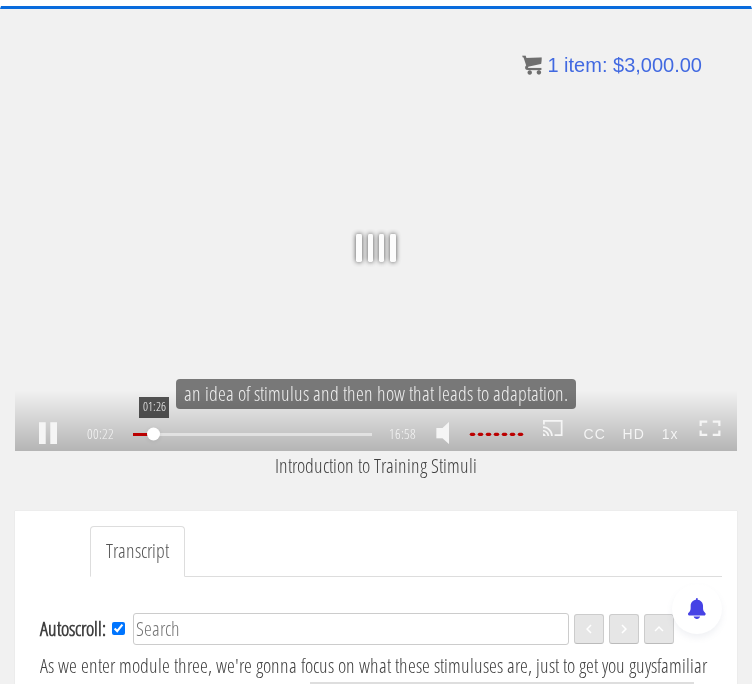 click on "01:26" at bounding box center [252, 434] 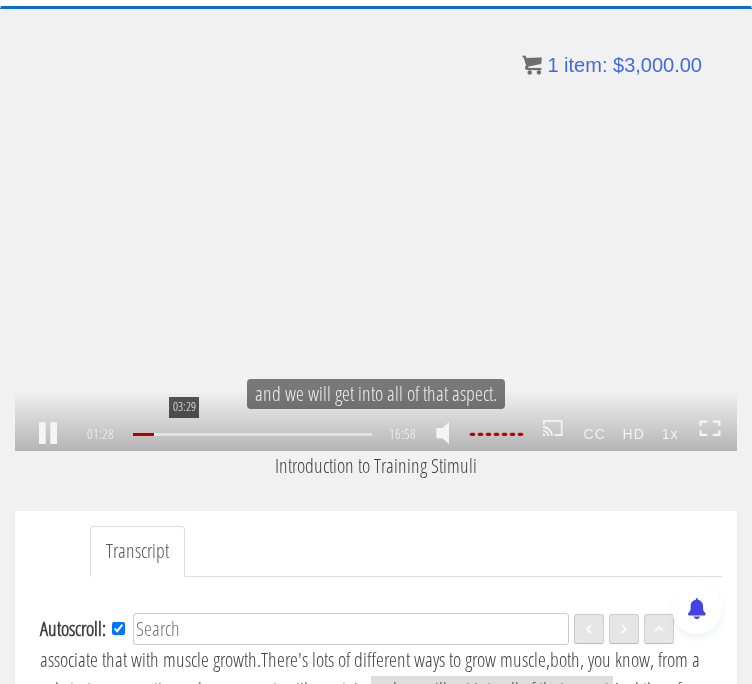 scroll, scrollTop: 396, scrollLeft: 0, axis: vertical 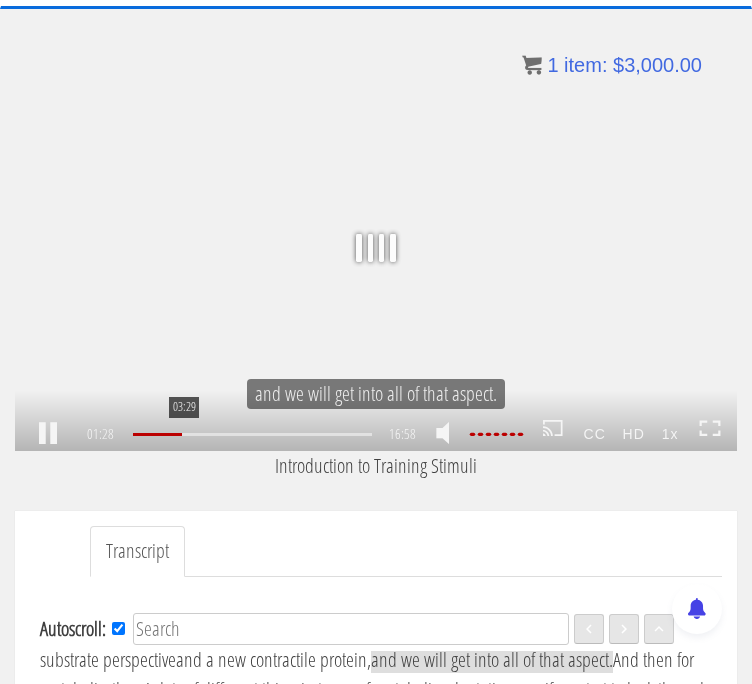 click on "03:29" at bounding box center (252, 434) 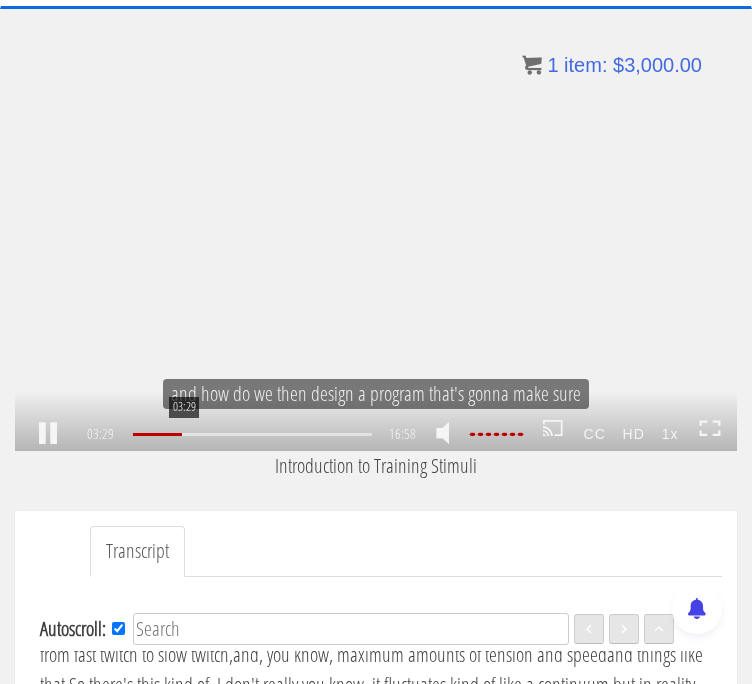 scroll, scrollTop: 1012, scrollLeft: 0, axis: vertical 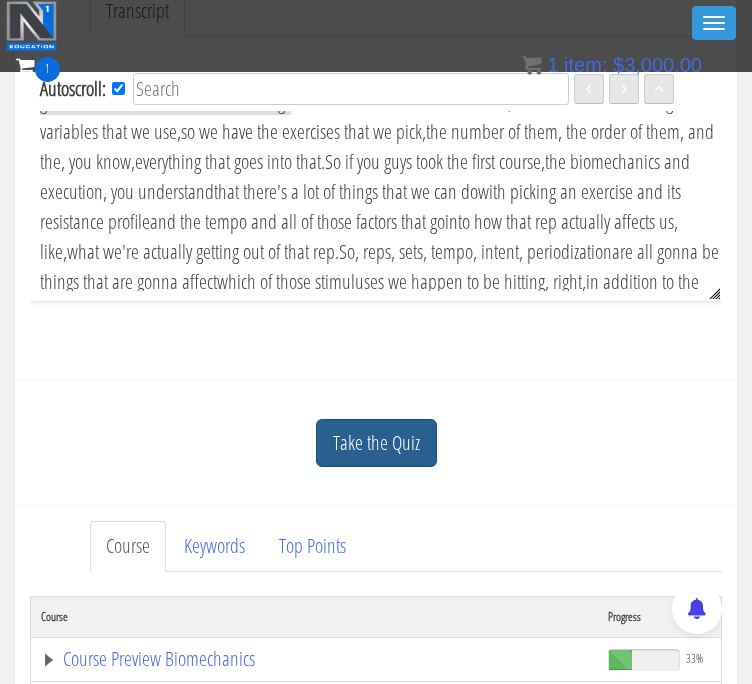click on "Take the Quiz" at bounding box center [376, 443] 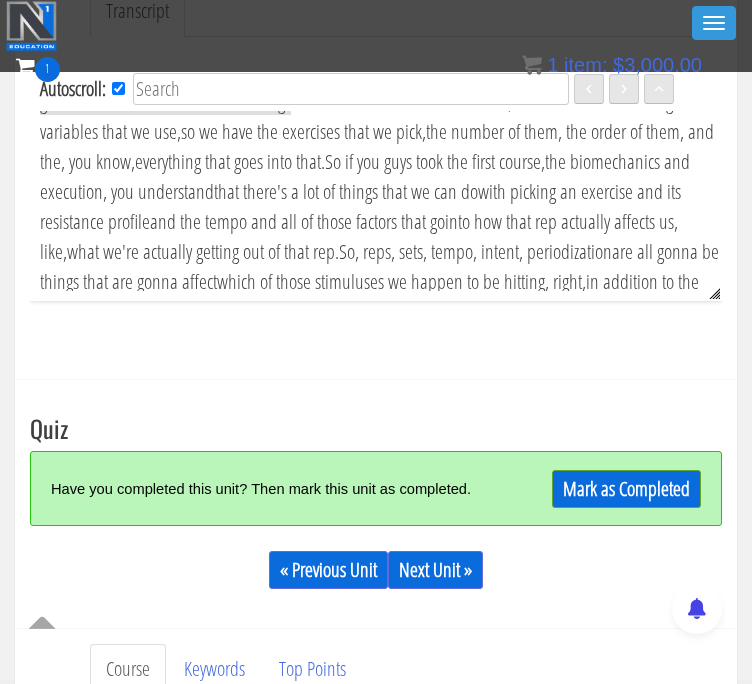 scroll, scrollTop: 714, scrollLeft: 0, axis: vertical 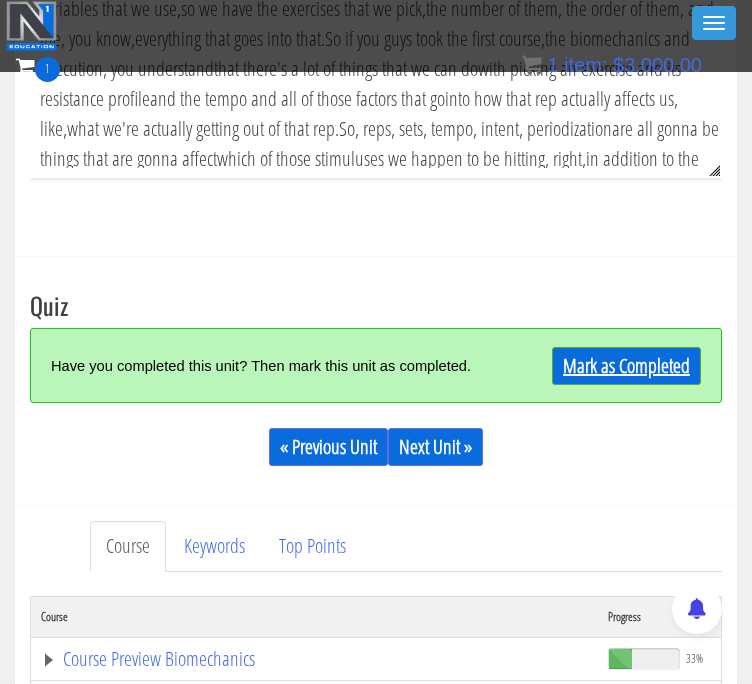 click on "Mark as Completed" at bounding box center (626, 366) 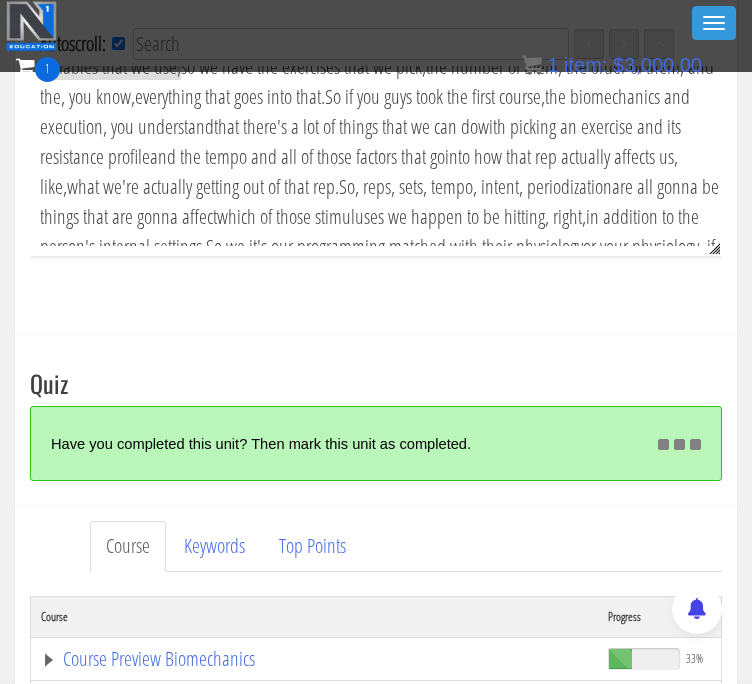 scroll, scrollTop: 1074, scrollLeft: 0, axis: vertical 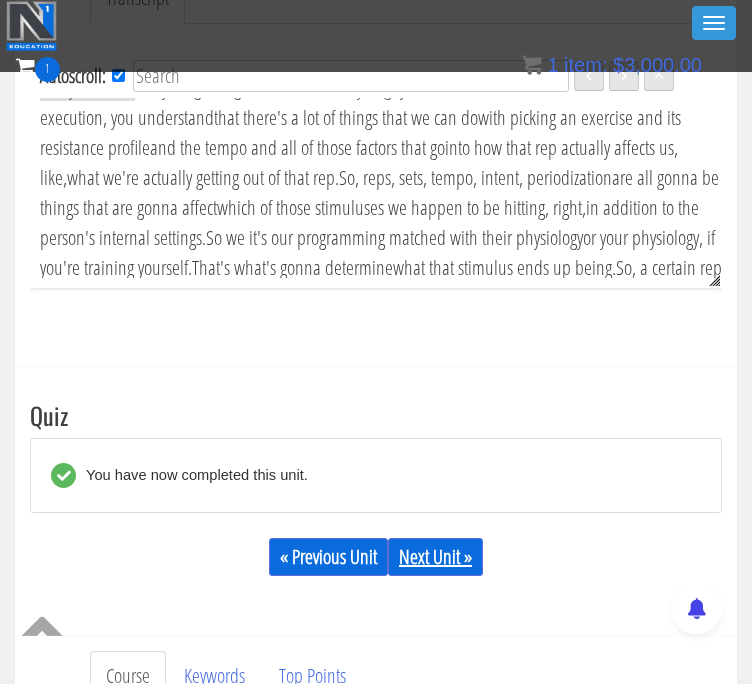 click on "Next Unit »" at bounding box center [435, 557] 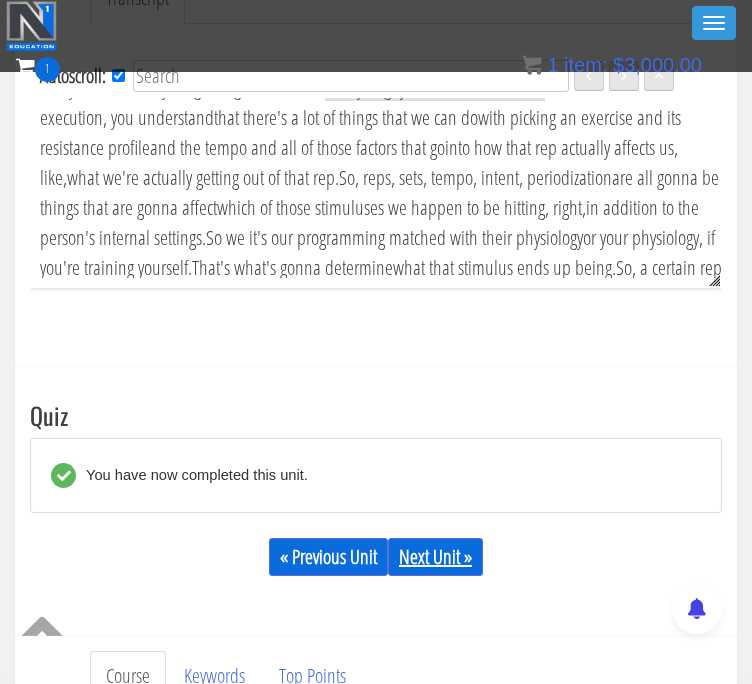 scroll, scrollTop: 1136, scrollLeft: 0, axis: vertical 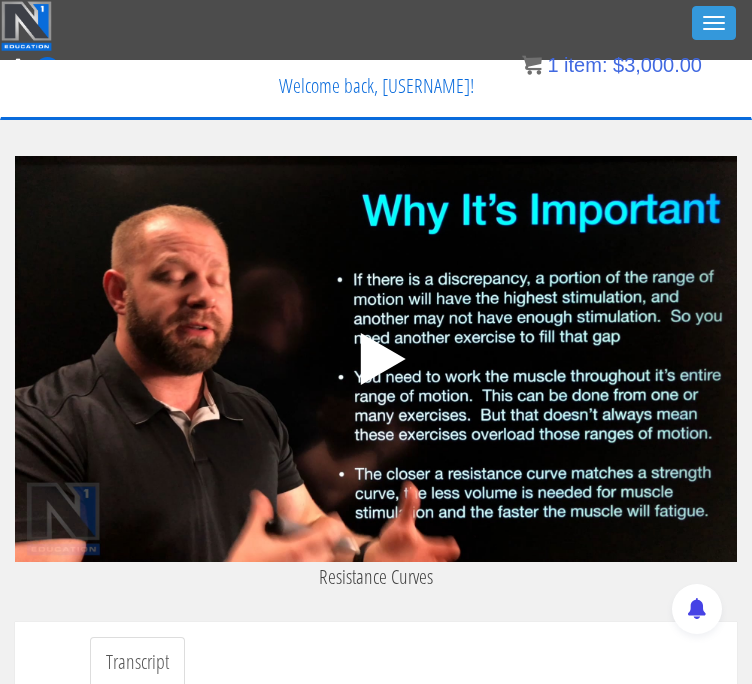 click on ".a{fill:#000;opacity:0.65;}.b{fill:#fff;opacity:1.0;}
.fp-color-play{opacity:0.65;}.controlbutton{fill:#fff;}
.fp-color-play{opacity:0.65;}.controlbutton{fill:#fff;}
.controlbuttonbg{opacity:0.65;}.controlbutton{fill:#fff;}
.fp-color-play{opacity:0.65;}.rect{fill:#fff;}
.fp-color-play{opacity:0.65;}.rect{fill:#fff;}
.fp-color-play{opacity:0.65;}.rect{fill:#fff;}
.fp-color-play{opacity:0.65;}.rect{fill:#fff;}
00:00                                                                        09:04" at bounding box center (376, 359) 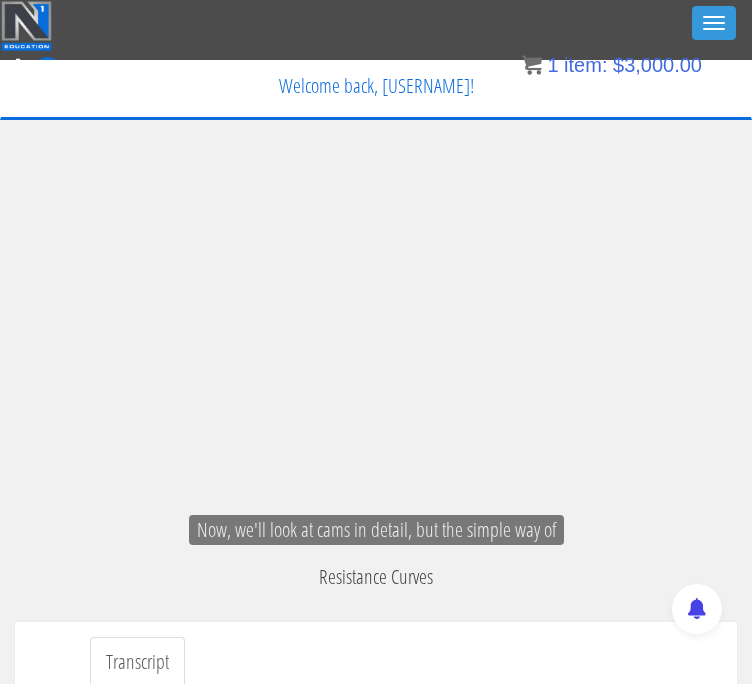 scroll, scrollTop: 982, scrollLeft: 0, axis: vertical 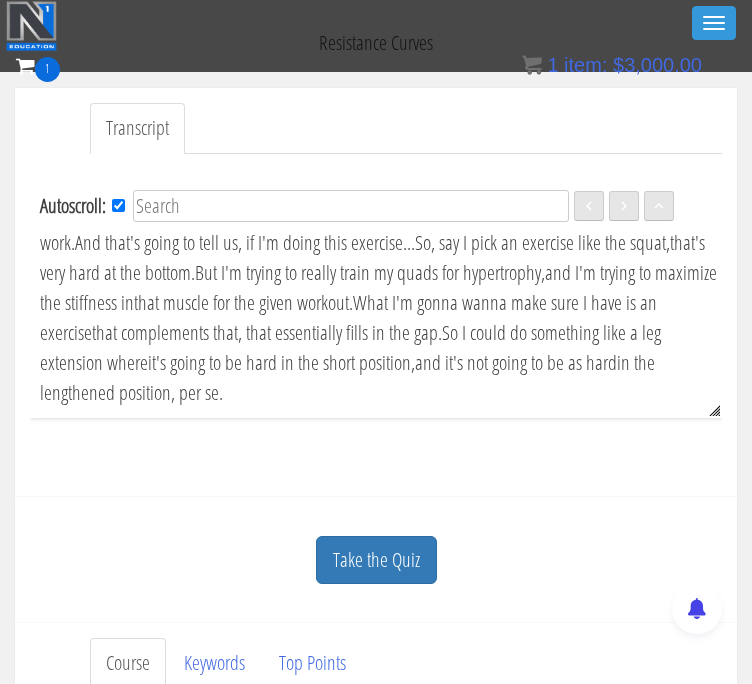 drag, startPoint x: 32, startPoint y: 269, endPoint x: 138, endPoint y: 391, distance: 161.61684 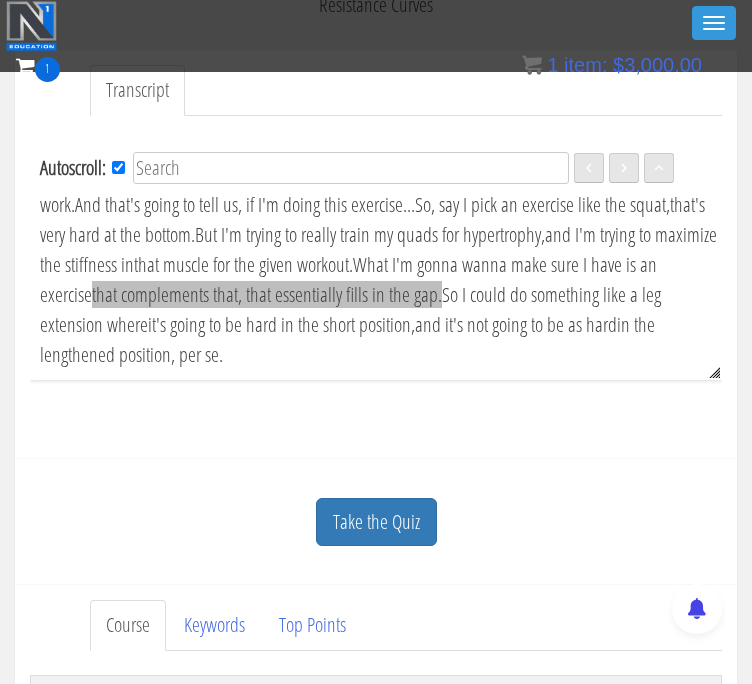 scroll, scrollTop: 514, scrollLeft: 0, axis: vertical 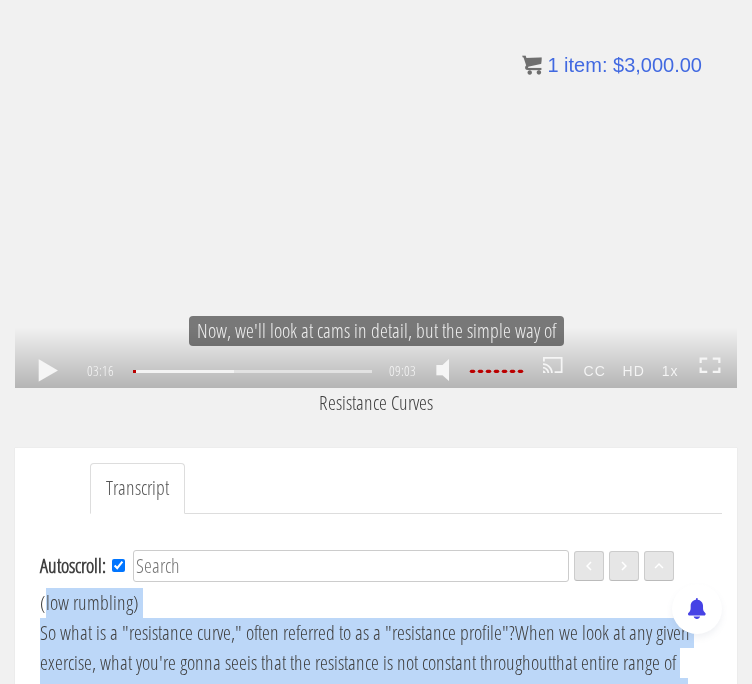 click on ".a{fill:#000;opacity:0.65;}.b{fill:#fff;opacity:1.0;}
.fp-color-play{opacity:0.65;}.controlbutton{fill:#fff;}
.fp-color-play{opacity:0.65;}.controlbutton{fill:#fff;}
.controlbuttonbg{opacity:0.65;}.controlbutton{fill:#fff;}
.fp-color-play{opacity:0.65;}.rect{fill:#fff;}
.fp-color-play{opacity:0.65;}.rect{fill:#fff;}
.fp-color-play{opacity:0.65;}.rect{fill:#fff;}
.fp-color-play{opacity:0.65;}.rect{fill:#fff;}
03:16                              03:17                                           09:03              05:48" at bounding box center [376, 185] 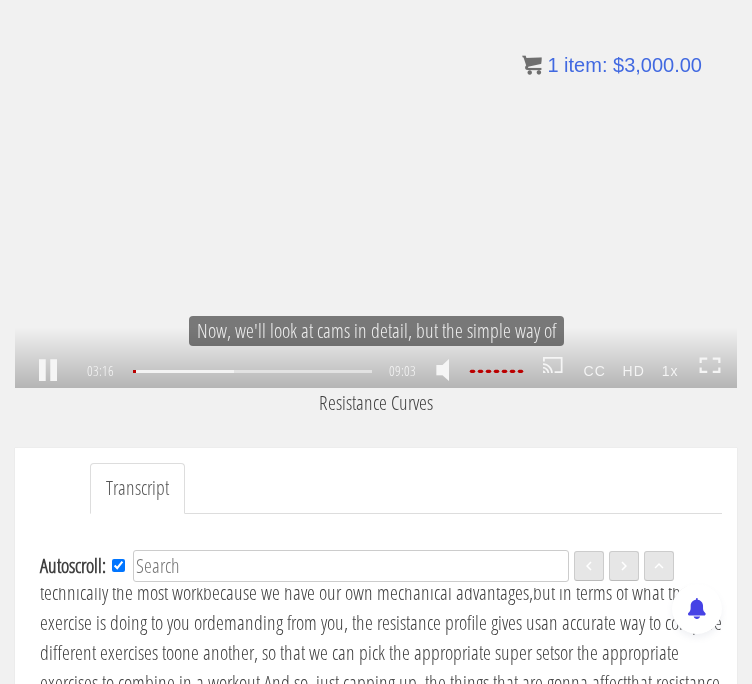 scroll, scrollTop: 982, scrollLeft: 0, axis: vertical 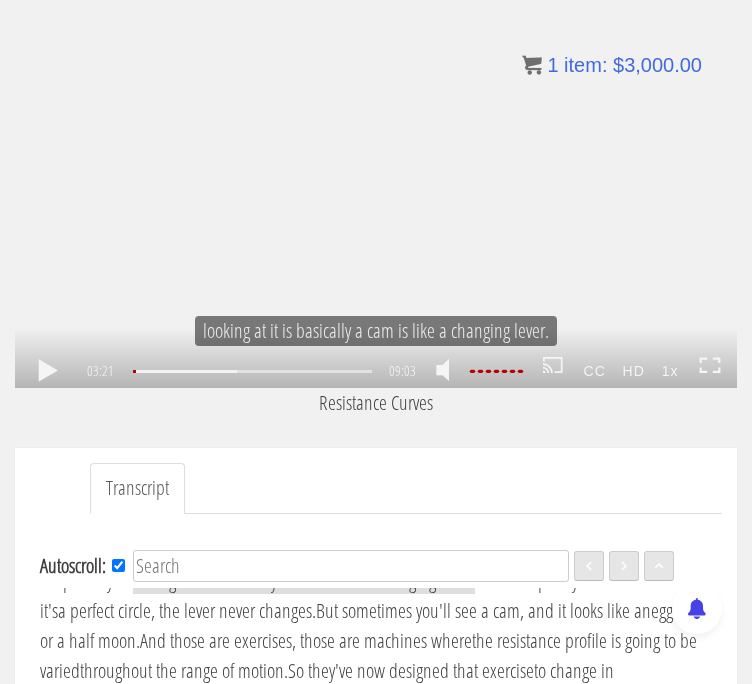 click on ".a{fill:#000;opacity:0.65;}.b{fill:#fff;opacity:1.0;}
.fp-color-play{opacity:0.65;}.controlbutton{fill:#fff;}
.fp-color-play{opacity:0.65;}.controlbutton{fill:#fff;}
.controlbuttonbg{opacity:0.65;}.controlbutton{fill:#fff;}
.fp-color-play{opacity:0.65;}.rect{fill:#fff;}
.fp-color-play{opacity:0.65;}.rect{fill:#fff;}
.fp-color-play{opacity:0.65;}.rect{fill:#fff;}
.fp-color-play{opacity:0.65;}.rect{fill:#fff;}
03:21                              03:17                                           09:03              05:42" at bounding box center [376, 185] 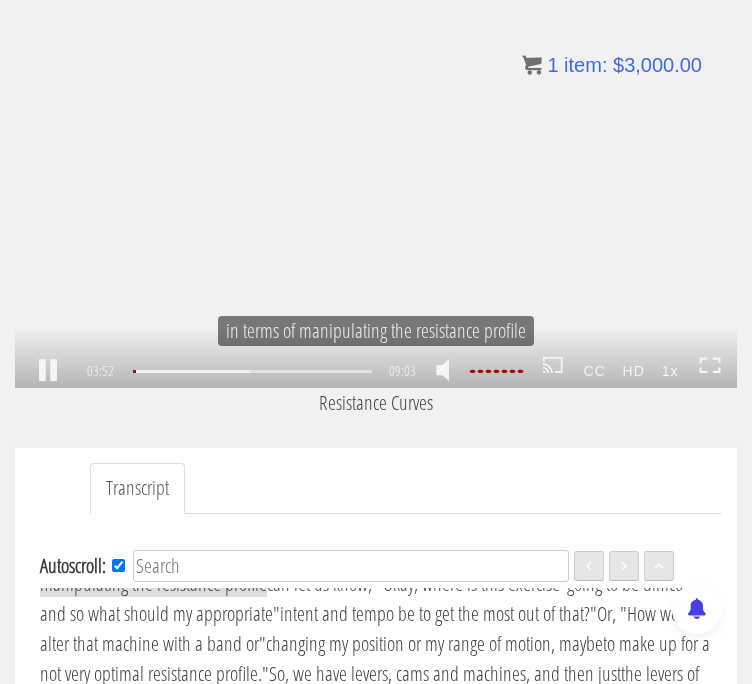 scroll, scrollTop: 1167, scrollLeft: 0, axis: vertical 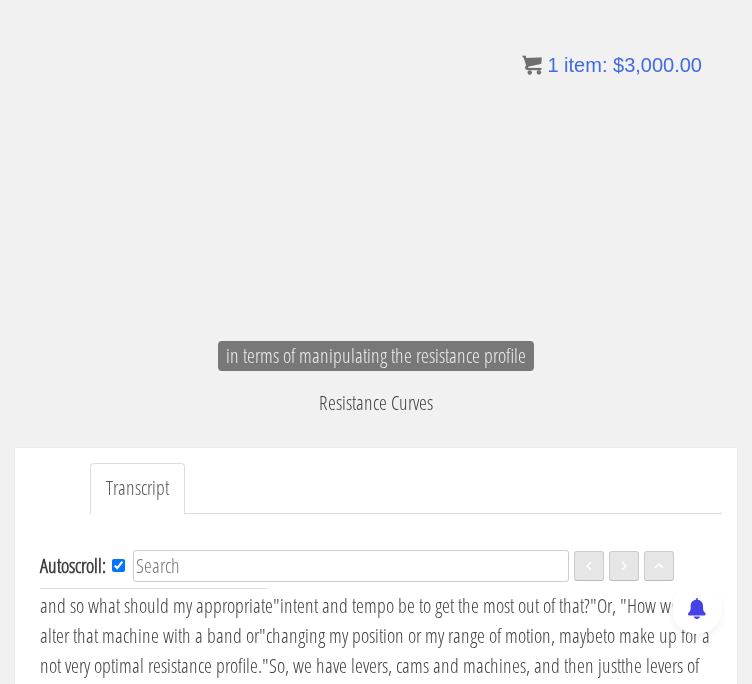click on ".a{fill:#000;opacity:0.65;}.b{fill:#fff;opacity:1.0;}
.fp-color-play{opacity:0.65;}.controlbutton{fill:#fff;}
.fp-color-play{opacity:0.65;}.controlbutton{fill:#fff;}
.controlbuttonbg{opacity:0.65;}.controlbutton{fill:#fff;}
.fp-color-play{opacity:0.65;}.rect{fill:#fff;}
.fp-color-play{opacity:0.65;}.rect{fill:#fff;}
.fp-color-play{opacity:0.65;}.rect{fill:#fff;}
.fp-color-play{opacity:0.65;}.rect{fill:#fff;}
03:54                              03:17                                           09:03              05:09" at bounding box center [376, 185] 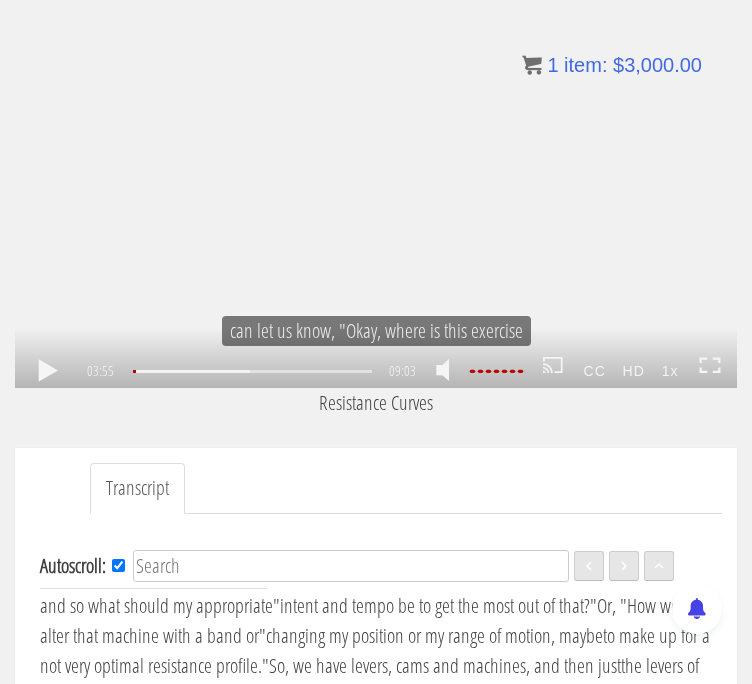 click on ".a{fill:#000;opacity:0.65;}.b{fill:#fff;opacity:1.0;}
.fp-color-play{opacity:0.65;}.controlbutton{fill:#fff;}
.fp-color-play{opacity:0.65;}.controlbutton{fill:#fff;}
.controlbuttonbg{opacity:0.65;}.controlbutton{fill:#fff;}
.fp-color-play{opacity:0.65;}.rect{fill:#fff;}
.fp-color-play{opacity:0.65;}.rect{fill:#fff;}
.fp-color-play{opacity:0.65;}.rect{fill:#fff;}
.fp-color-play{opacity:0.65;}.rect{fill:#fff;}
03:55                              03:17                                           09:03              05:09" at bounding box center [376, 185] 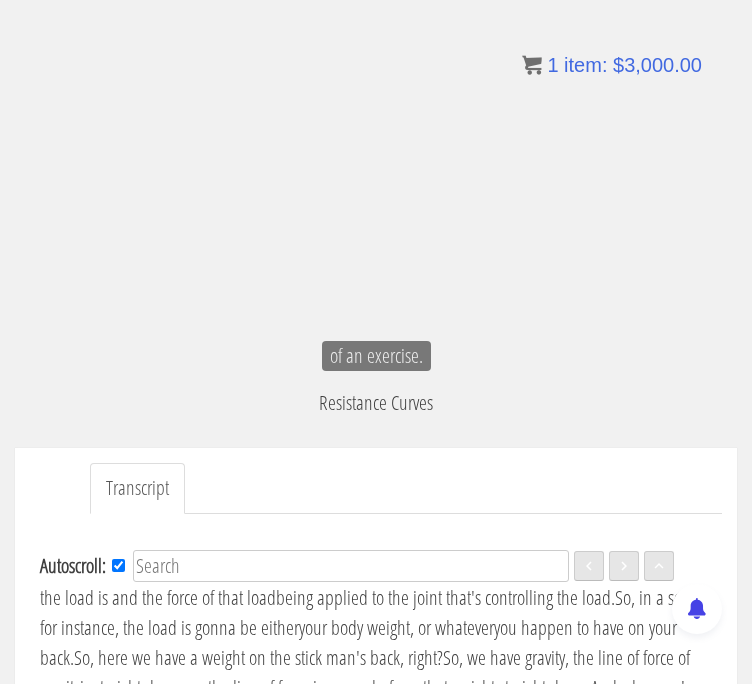 scroll, scrollTop: 1536, scrollLeft: 0, axis: vertical 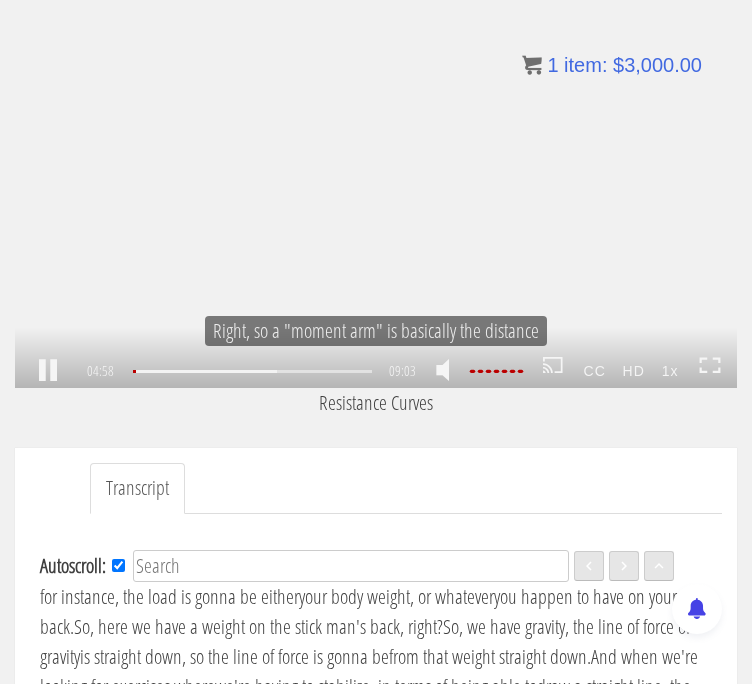 click on ".a{fill:#000;opacity:0.65;}.b{fill:#fff;opacity:1.0;}
.fp-color-play{opacity:0.65;}.controlbutton{fill:#fff;}
.fp-color-play{opacity:0.65;}.controlbutton{fill:#fff;}
.controlbuttonbg{opacity:0.65;}.controlbutton{fill:#fff;}
.fp-color-play{opacity:0.65;}.rect{fill:#fff;}
.fp-color-play{opacity:0.65;}.rect{fill:#fff;}
.fp-color-play{opacity:0.65;}.rect{fill:#fff;}
.fp-color-play{opacity:0.65;}.rect{fill:#fff;}
04:58                              03:17                                           09:03              04:06" at bounding box center (376, 185) 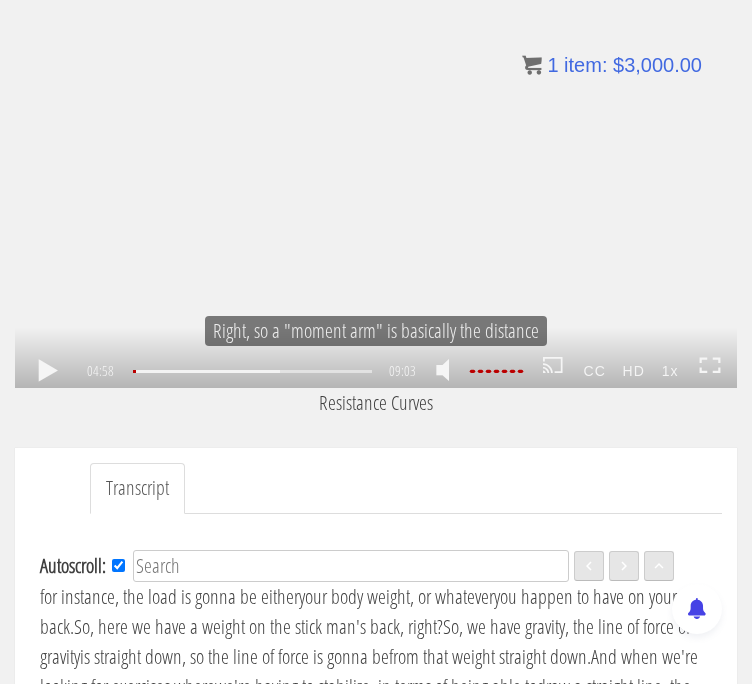 click on ".a{fill:#000;opacity:0.65;}.b{fill:#fff;opacity:1.0;}
.fp-color-play{opacity:0.65;}.controlbutton{fill:#fff;}
.fp-color-play{opacity:0.65;}.controlbutton{fill:#fff;}
.controlbuttonbg{opacity:0.65;}.controlbutton{fill:#fff;}
.fp-color-play{opacity:0.65;}.rect{fill:#fff;}
.fp-color-play{opacity:0.65;}.rect{fill:#fff;}
.fp-color-play{opacity:0.65;}.rect{fill:#fff;}
.fp-color-play{opacity:0.65;}.rect{fill:#fff;}
04:58                              03:17                                           09:03              04:05" at bounding box center [376, 185] 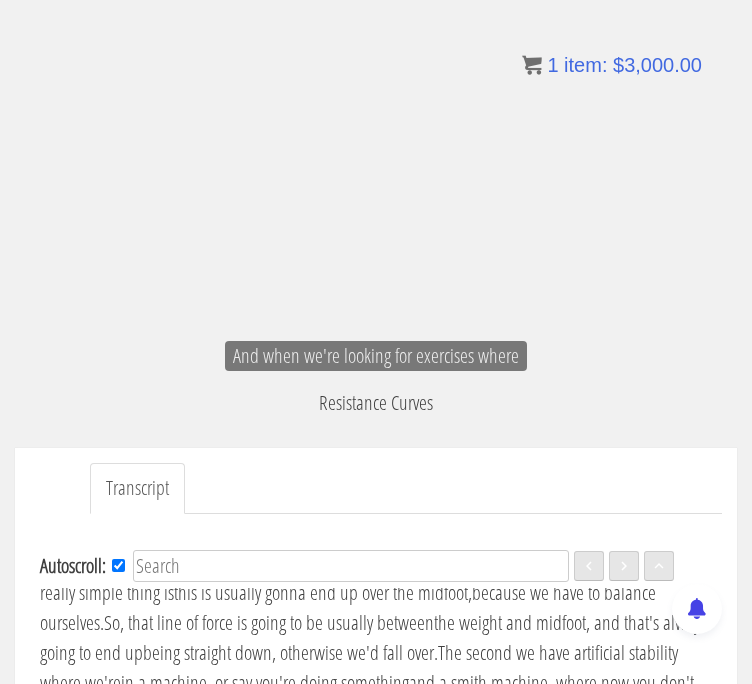 scroll, scrollTop: 1690, scrollLeft: 0, axis: vertical 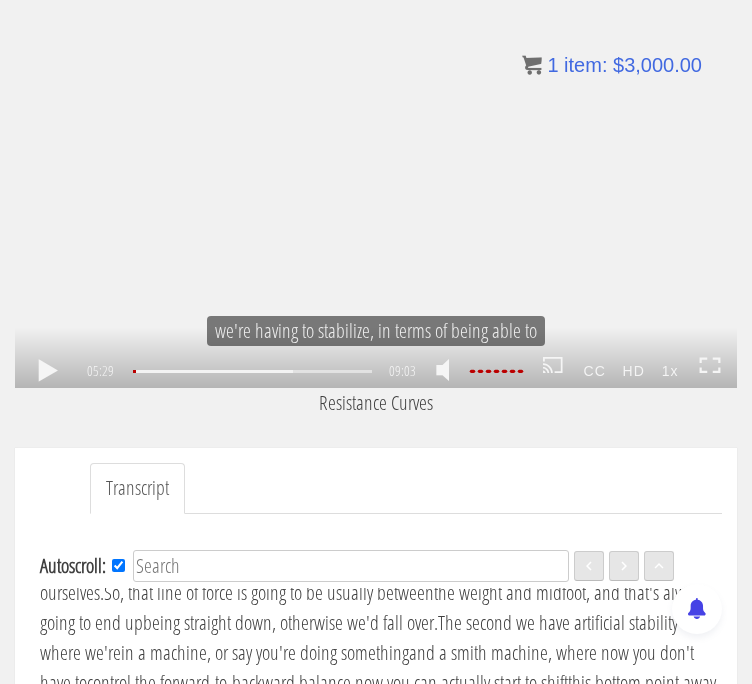 click on ".a{fill:#000;opacity:0.65;}.b{fill:#fff;opacity:1.0;}
.fp-color-play{opacity:0.65;}.controlbutton{fill:#fff;}
.fp-color-play{opacity:0.65;}.controlbutton{fill:#fff;}
.controlbuttonbg{opacity:0.65;}.controlbutton{fill:#fff;}
.fp-color-play{opacity:0.65;}.rect{fill:#fff;}
.fp-color-play{opacity:0.65;}.rect{fill:#fff;}
.fp-color-play{opacity:0.65;}.rect{fill:#fff;}
.fp-color-play{opacity:0.65;}.rect{fill:#fff;}
05:29                              03:41                                           09:03              03:35" at bounding box center [376, 185] 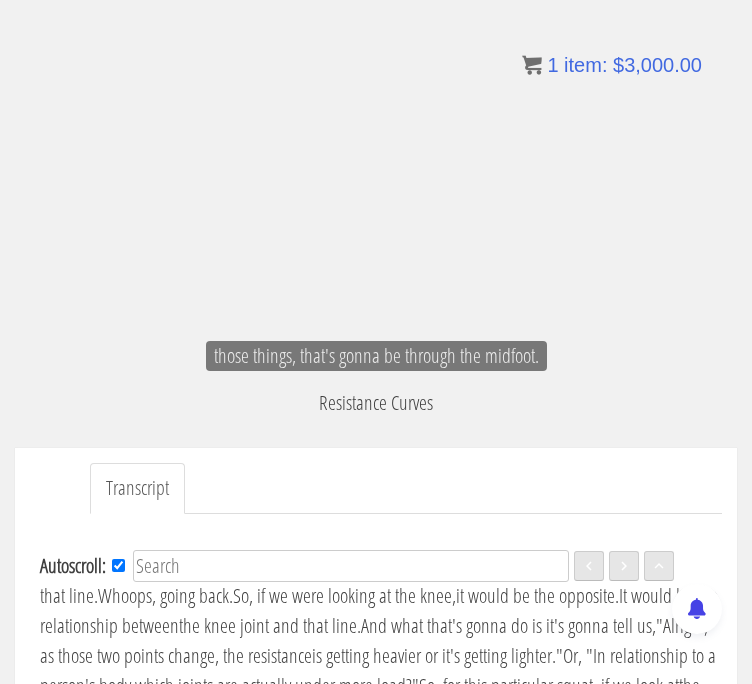 scroll, scrollTop: 1906, scrollLeft: 0, axis: vertical 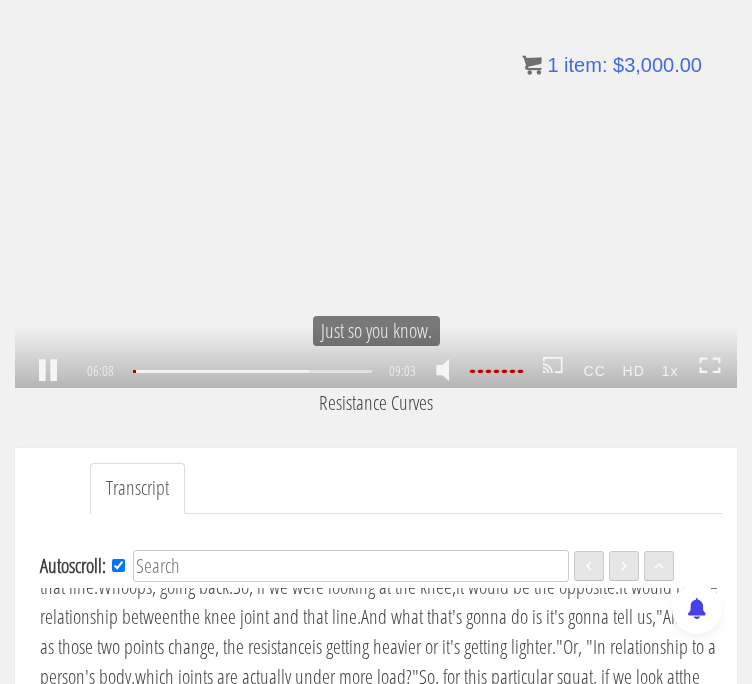 click on ".a{fill:#000;opacity:0.65;}.b{fill:#fff;opacity:1.0;}
.fp-color-play{opacity:0.65;}.controlbutton{fill:#fff;}
.fp-color-play{opacity:0.65;}.controlbutton{fill:#fff;}
.controlbuttonbg{opacity:0.65;}.controlbutton{fill:#fff;}
.fp-color-play{opacity:0.65;}.rect{fill:#fff;}
.fp-color-play{opacity:0.65;}.rect{fill:#fff;}
.fp-color-play{opacity:0.65;}.rect{fill:#fff;}
.fp-color-play{opacity:0.65;}.rect{fill:#fff;}
06:08                              03:41                                           09:03              02:56" at bounding box center [376, 185] 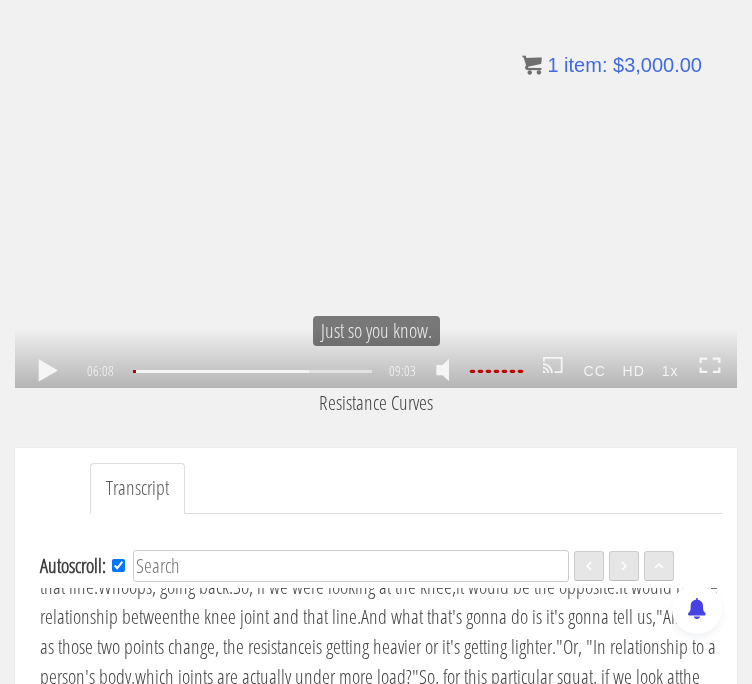 click on ".a{fill:#000;opacity:0.65;}.b{fill:#fff;opacity:1.0;}
.fp-color-play{opacity:0.65;}.controlbutton{fill:#fff;}
.fp-color-play{opacity:0.65;}.controlbutton{fill:#fff;}
.controlbuttonbg{opacity:0.65;}.controlbutton{fill:#fff;}
.fp-color-play{opacity:0.65;}.rect{fill:#fff;}
.fp-color-play{opacity:0.65;}.rect{fill:#fff;}
.fp-color-play{opacity:0.65;}.rect{fill:#fff;}
.fp-color-play{opacity:0.65;}.rect{fill:#fff;}
06:08                              03:41                                           09:03              02:56" at bounding box center (376, 185) 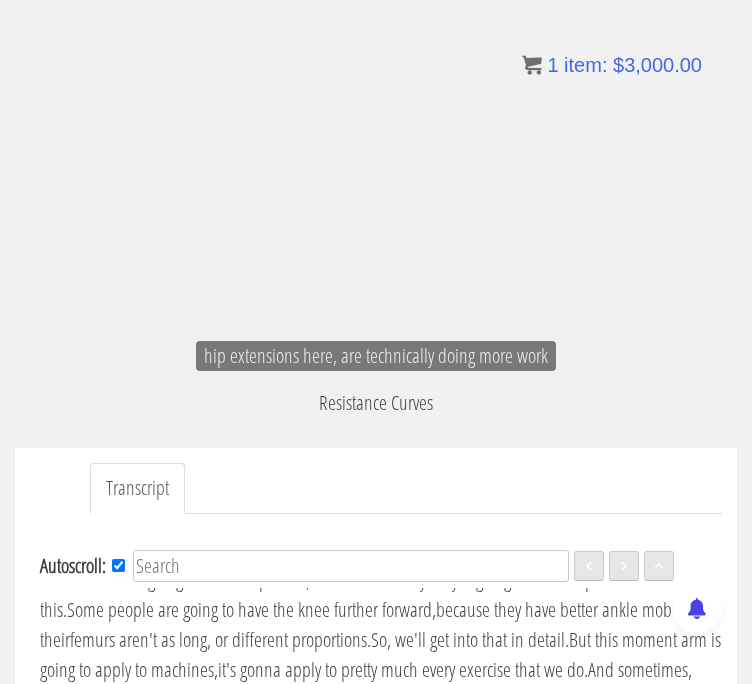 scroll, scrollTop: 2214, scrollLeft: 0, axis: vertical 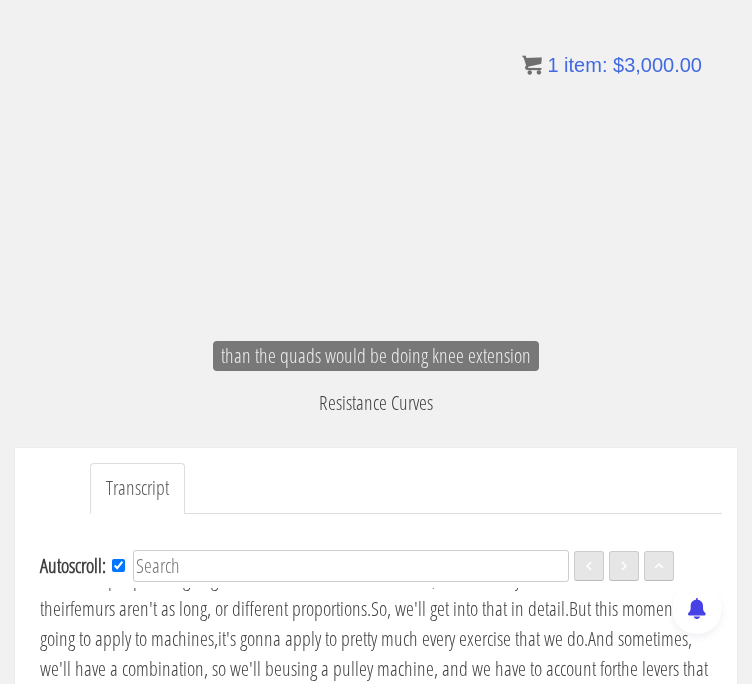 click on "Transcript
Autoscroll:     EN Language English    (low rumbling)
So what is a "resistance curve," often referred to
as a "resistance profile"?
When we look at any given exercise, what you're gonna see
is that the resistance is not constant throughout
that entire range of motion.
So from the fully-lengthened position, or at the beginning
of that exercise to the end, or fully shortened position,
There's gonna be a variation in how much that resistance
is affecting the work that we need to do.
And it's that fluctuation, that variation in resistance
throughout the range of motion that is going
to give us a curve.
So, say we took an exercise and we're gonna draw
a curve here, so we say we have the length and position
it gets easier again." at bounding box center (376, 652) 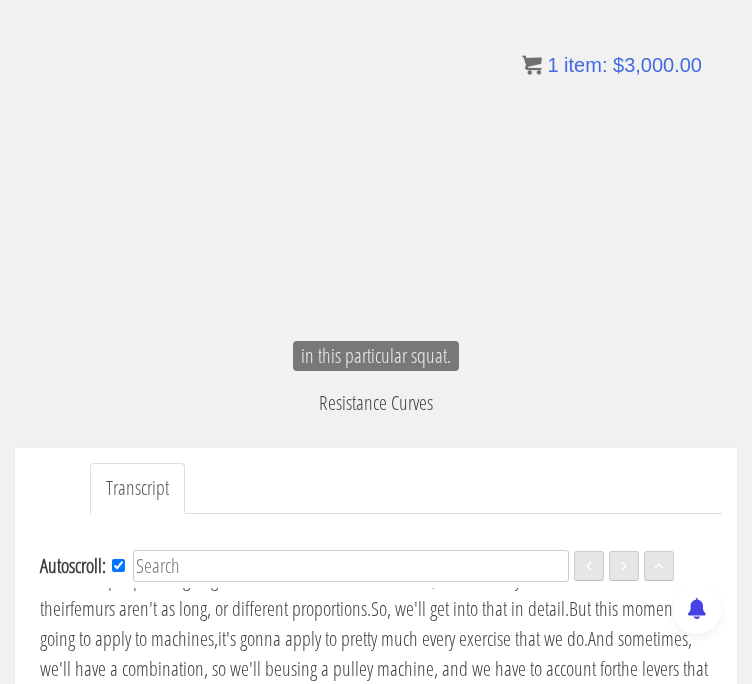 scroll, scrollTop: 2244, scrollLeft: 0, axis: vertical 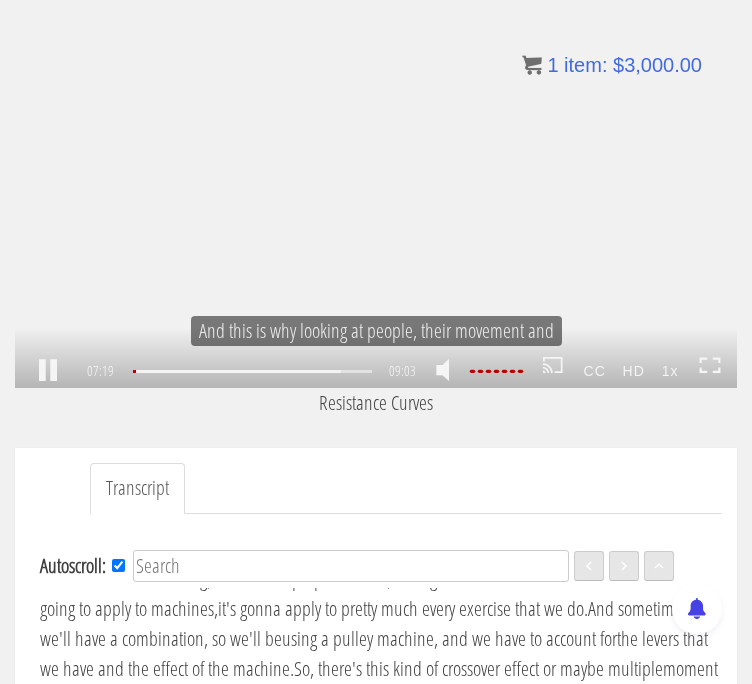 click on ".a{fill:#000;opacity:0.65;}.b{fill:#fff;opacity:1.0;}
.fp-color-play{opacity:0.65;}.controlbutton{fill:#fff;}
.fp-color-play{opacity:0.65;}.controlbutton{fill:#fff;}
.controlbuttonbg{opacity:0.65;}.controlbutton{fill:#fff;}
.fp-color-play{opacity:0.65;}.rect{fill:#fff;}
.fp-color-play{opacity:0.65;}.rect{fill:#fff;}
.fp-color-play{opacity:0.65;}.rect{fill:#fff;}
.fp-color-play{opacity:0.65;}.rect{fill:#fff;}
07:19                              01:21                                           09:03              01:45" at bounding box center (376, 185) 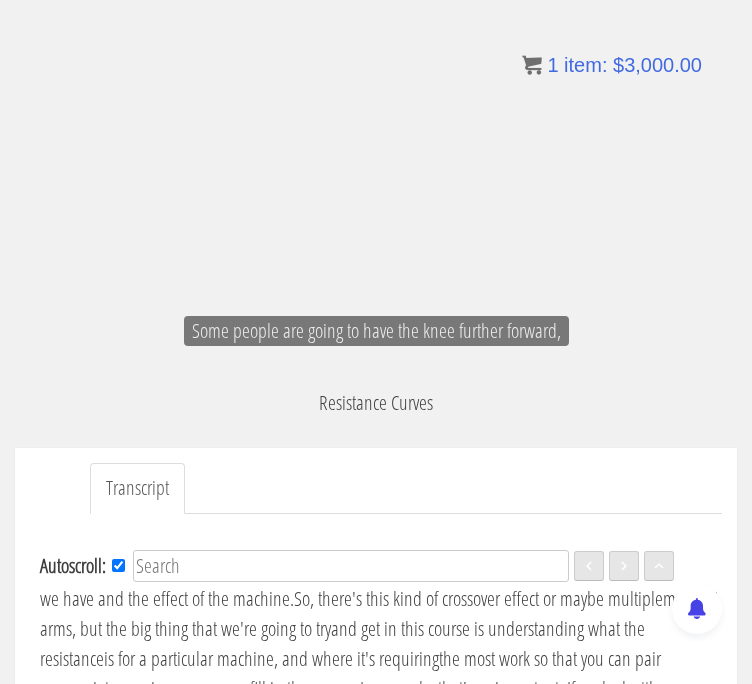 scroll, scrollTop: 2306, scrollLeft: 0, axis: vertical 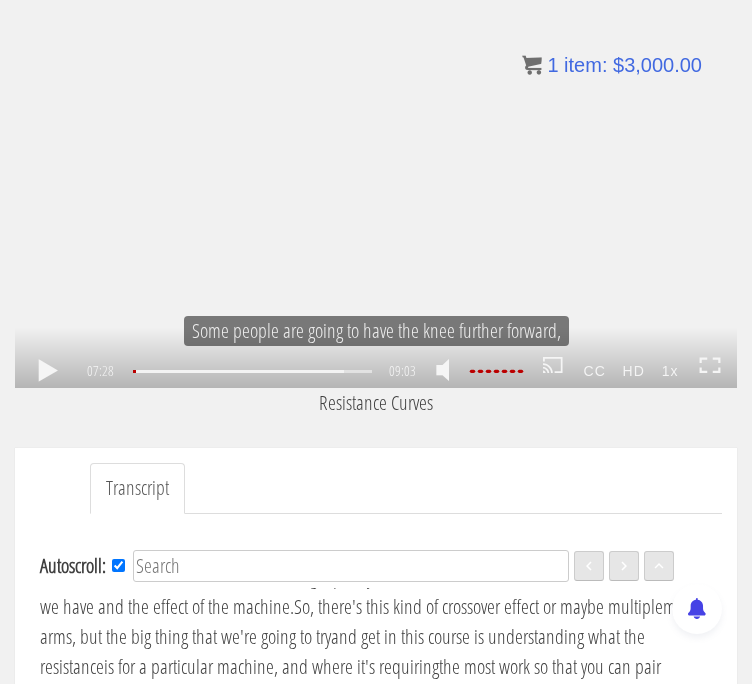click on ".a{fill:#000;opacity:0.65;}.b{fill:#fff;opacity:1.0;}
.fp-color-play{opacity:0.65;}.controlbutton{fill:#fff;}
.fp-color-play{opacity:0.65;}.controlbutton{fill:#fff;}
.controlbuttonbg{opacity:0.65;}.controlbutton{fill:#fff;}
.fp-color-play{opacity:0.65;}.rect{fill:#fff;}
.fp-color-play{opacity:0.65;}.rect{fill:#fff;}
.fp-color-play{opacity:0.65;}.rect{fill:#fff;}
.fp-color-play{opacity:0.65;}.rect{fill:#fff;}
07:28                              01:21                                           09:03              01:36" at bounding box center [376, 185] 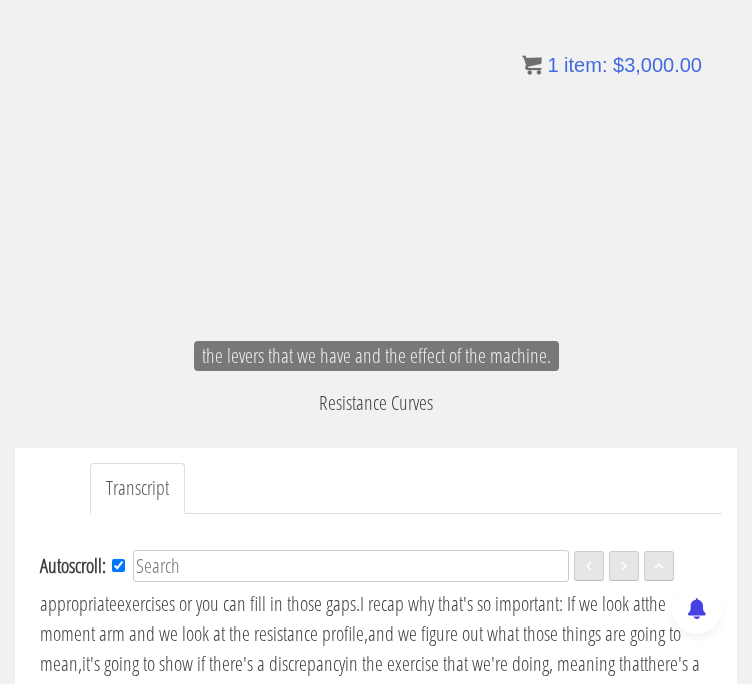 scroll, scrollTop: 2429, scrollLeft: 0, axis: vertical 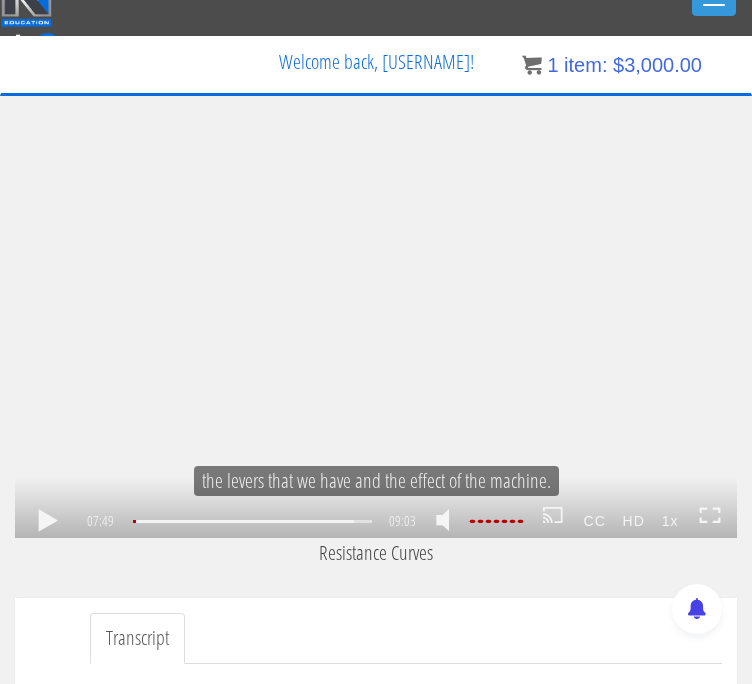 click on ".a{fill:#000;opacity:0.65;}.b{fill:#fff;opacity:1.0;}
.fp-color-play{opacity:0.65;}.controlbutton{fill:#fff;}
.fp-color-play{opacity:0.65;}.controlbutton{fill:#fff;}
.controlbuttonbg{opacity:0.65;}.controlbutton{fill:#fff;}
.fp-color-play{opacity:0.65;}.rect{fill:#fff;}
.fp-color-play{opacity:0.65;}.rect{fill:#fff;}
.fp-color-play{opacity:0.65;}.rect{fill:#fff;}
.fp-color-play{opacity:0.65;}.rect{fill:#fff;}
07:49                              01:21                                           09:03              01:15" at bounding box center (376, 335) 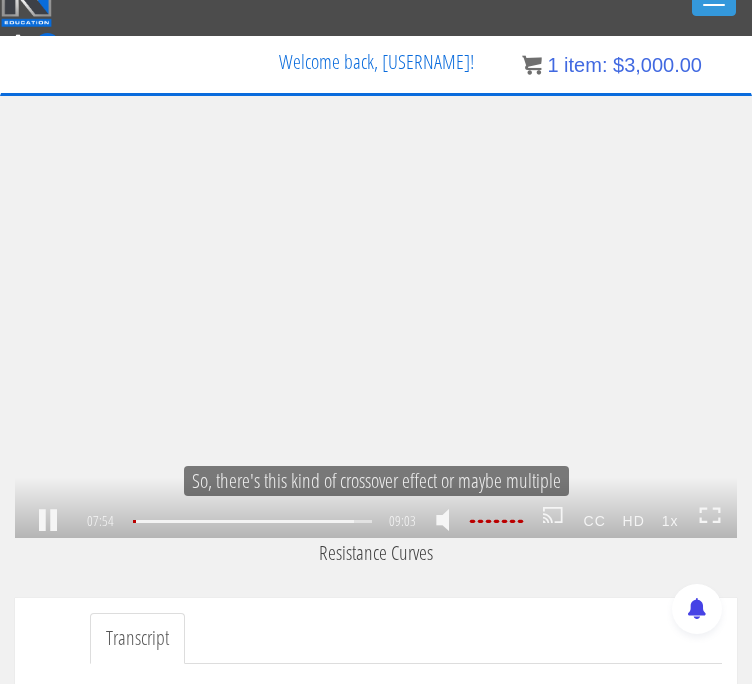 click on ".a{fill:#000;opacity:0.65;}.b{fill:#fff;opacity:1.0;}
.fp-color-play{opacity:0.65;}.controlbutton{fill:#fff;}
.fp-color-play{opacity:0.65;}.controlbutton{fill:#fff;}
.controlbuttonbg{opacity:0.65;}.controlbutton{fill:#fff;}
.fp-color-play{opacity:0.65;}.rect{fill:#fff;}
.fp-color-play{opacity:0.65;}.rect{fill:#fff;}
.fp-color-play{opacity:0.65;}.rect{fill:#fff;}
.fp-color-play{opacity:0.65;}.rect{fill:#fff;}
07:54                              01:21                                           09:03              01:10" at bounding box center (376, 335) 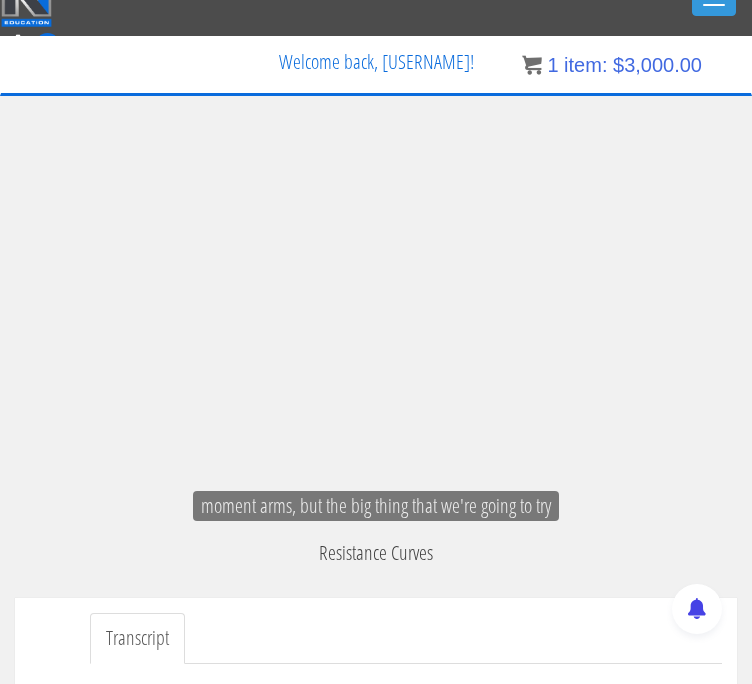 scroll, scrollTop: 2460, scrollLeft: 0, axis: vertical 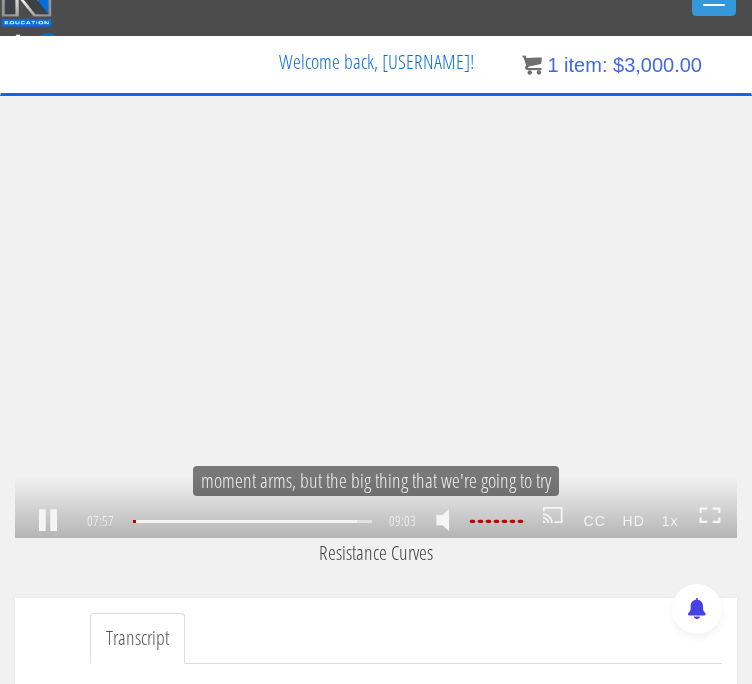 click on ".a{fill:#000;opacity:0.65;}.b{fill:#fff;opacity:1.0;}
.fp-color-play{opacity:0.65;}.controlbutton{fill:#fff;}
.fp-color-play{opacity:0.65;}.controlbutton{fill:#fff;}
.controlbuttonbg{opacity:0.65;}.controlbutton{fill:#fff;}
.fp-color-play{opacity:0.65;}.rect{fill:#fff;}
.fp-color-play{opacity:0.65;}.rect{fill:#fff;}
.fp-color-play{opacity:0.65;}.rect{fill:#fff;}
.fp-color-play{opacity:0.65;}.rect{fill:#fff;}
07:57                              01:21                                           09:03              01:07" at bounding box center [376, 335] 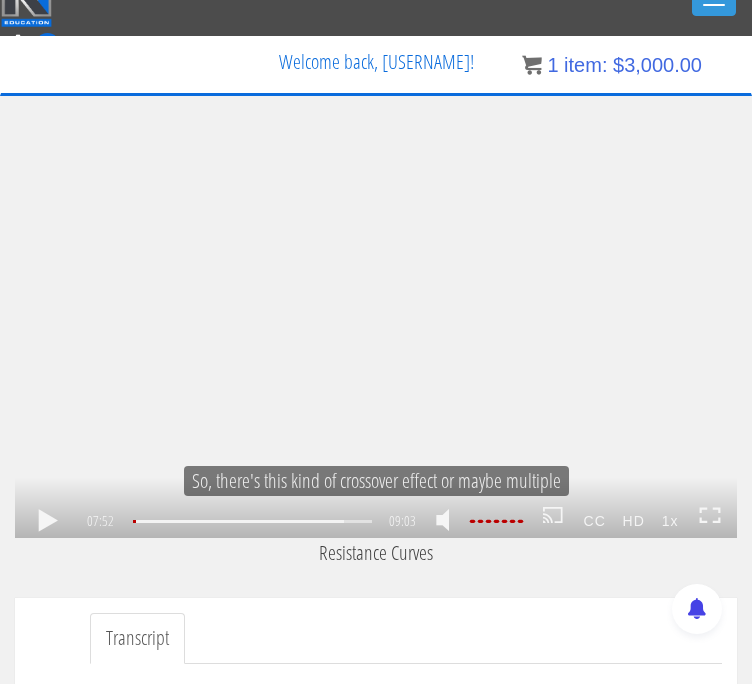 scroll, scrollTop: 2429, scrollLeft: 0, axis: vertical 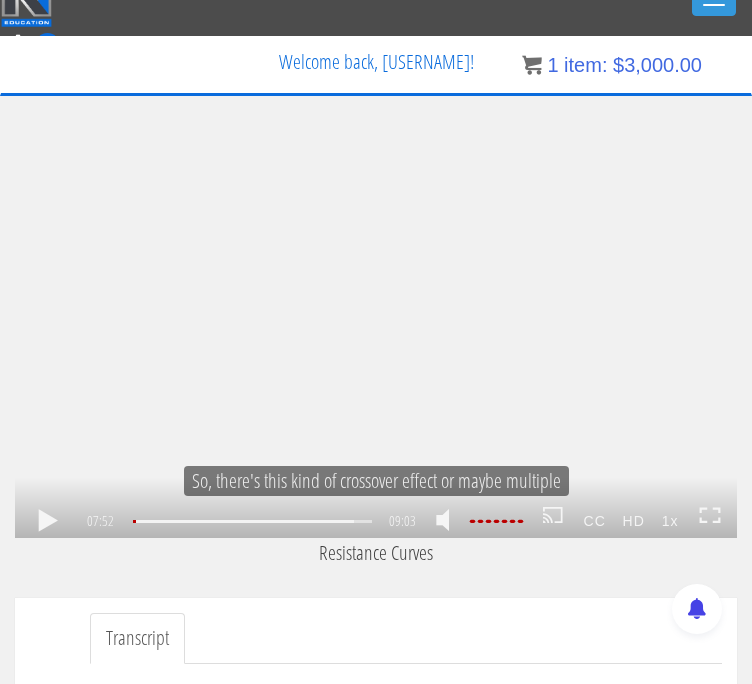 click on ".a{fill:#000;opacity:0.65;}.b{fill:#fff;opacity:1.0;}
.fp-color-play{opacity:0.65;}.controlbutton{fill:#fff;}
.fp-color-play{opacity:0.65;}.controlbutton{fill:#fff;}
.controlbuttonbg{opacity:0.65;}.controlbutton{fill:#fff;}
.fp-color-play{opacity:0.65;}.rect{fill:#fff;}
.fp-color-play{opacity:0.65;}.rect{fill:#fff;}
.fp-color-play{opacity:0.65;}.rect{fill:#fff;}
.fp-color-play{opacity:0.65;}.rect{fill:#fff;}
07:52                              01:21                                           09:03              01:12" at bounding box center (376, 335) 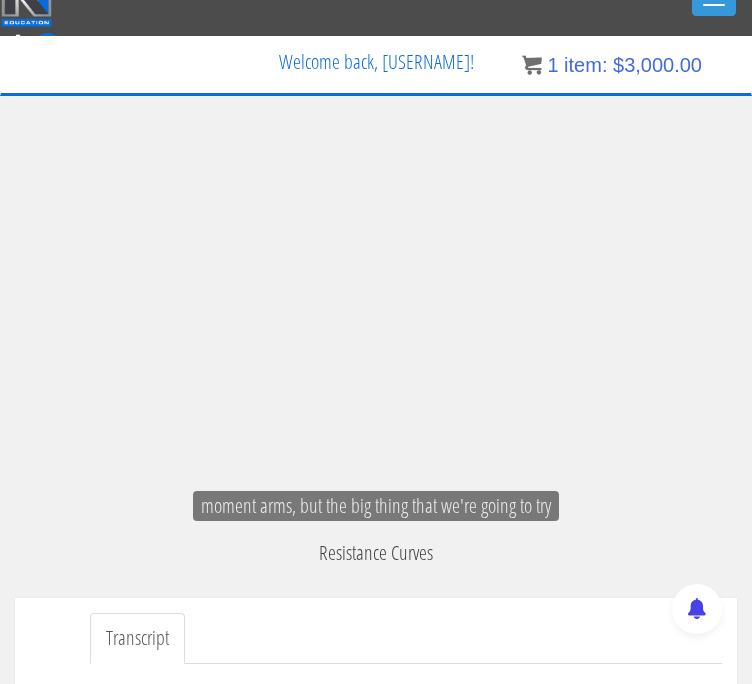 scroll, scrollTop: 2460, scrollLeft: 0, axis: vertical 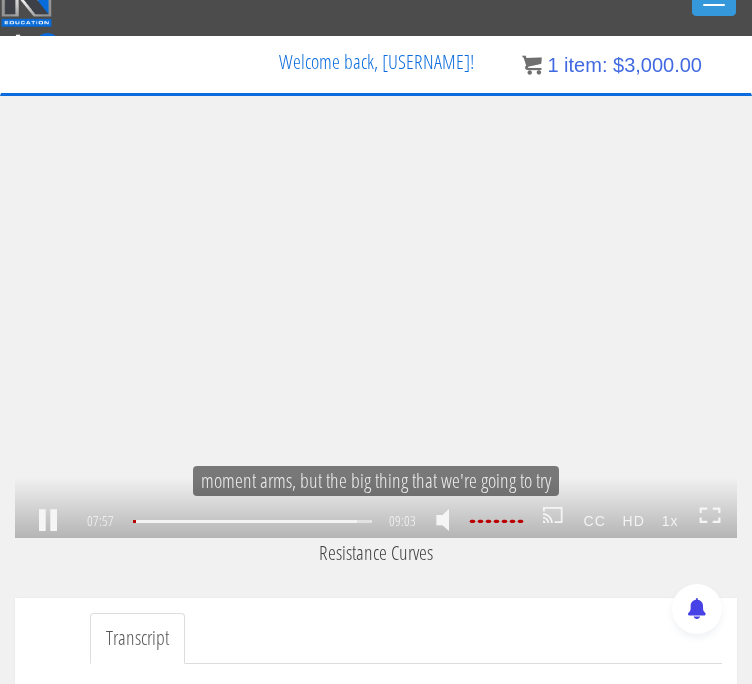 click on ".a{fill:#000;opacity:0.65;}.b{fill:#fff;opacity:1.0;}
.fp-color-play{opacity:0.65;}.controlbutton{fill:#fff;}
.fp-color-play{opacity:0.65;}.controlbutton{fill:#fff;}
.controlbuttonbg{opacity:0.65;}.controlbutton{fill:#fff;}
.fp-color-play{opacity:0.65;}.rect{fill:#fff;}
.fp-color-play{opacity:0.65;}.rect{fill:#fff;}
.fp-color-play{opacity:0.65;}.rect{fill:#fff;}
.fp-color-play{opacity:0.65;}.rect{fill:#fff;}
07:57                              01:21                                           09:03              01:07" at bounding box center [376, 335] 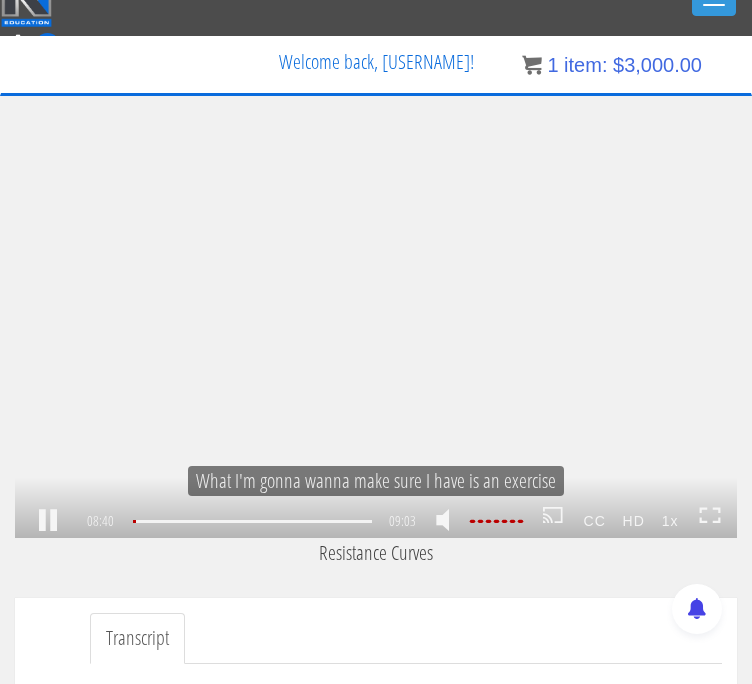 scroll, scrollTop: 2715, scrollLeft: 0, axis: vertical 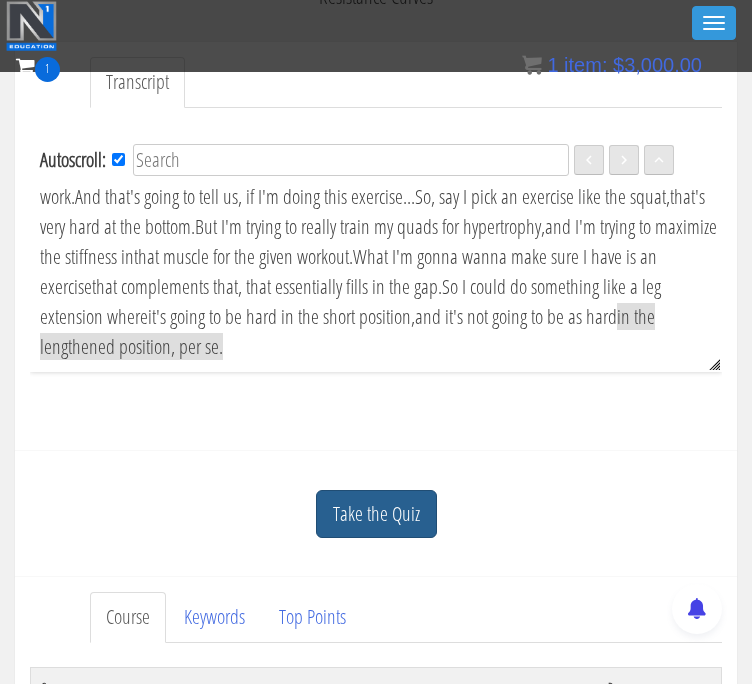 click on "Take the Quiz" at bounding box center (376, 514) 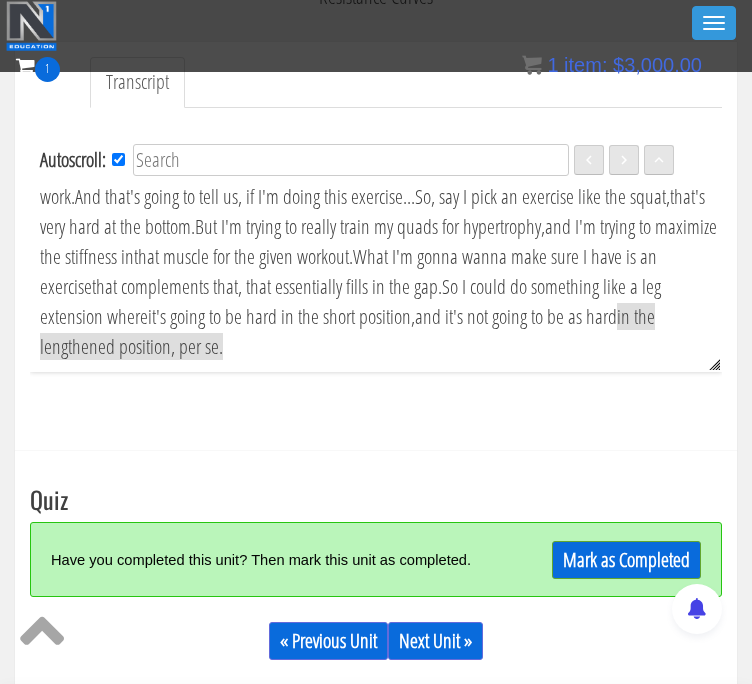 scroll, scrollTop: 643, scrollLeft: 0, axis: vertical 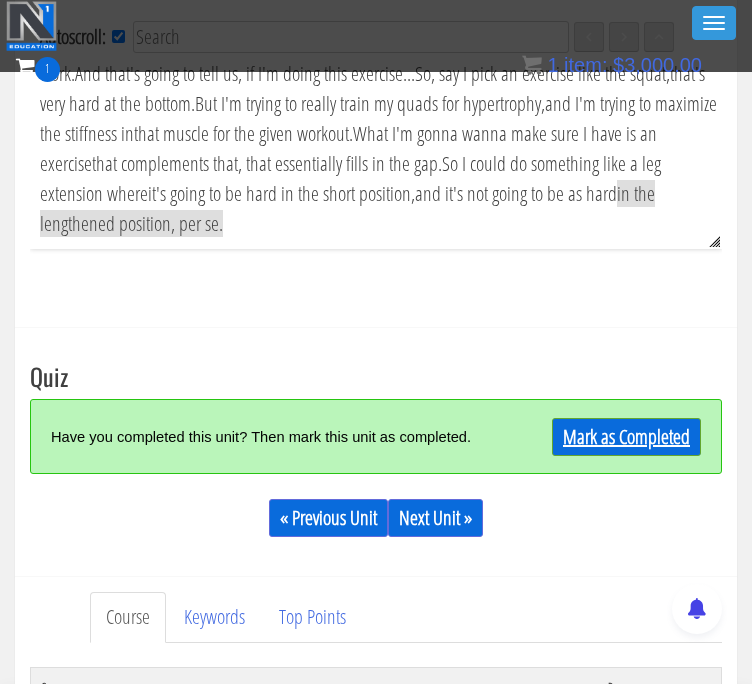 click on "Mark as Completed" at bounding box center [626, 437] 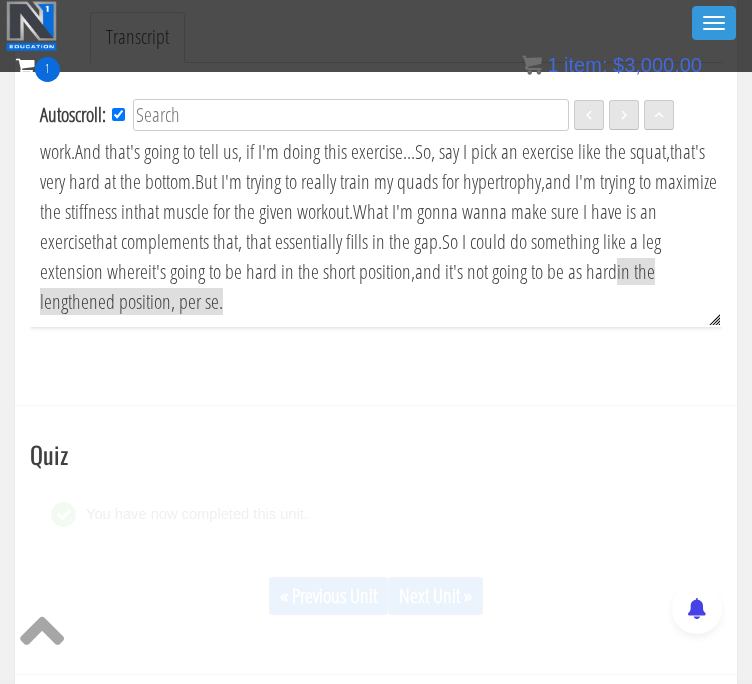 scroll, scrollTop: 663, scrollLeft: 0, axis: vertical 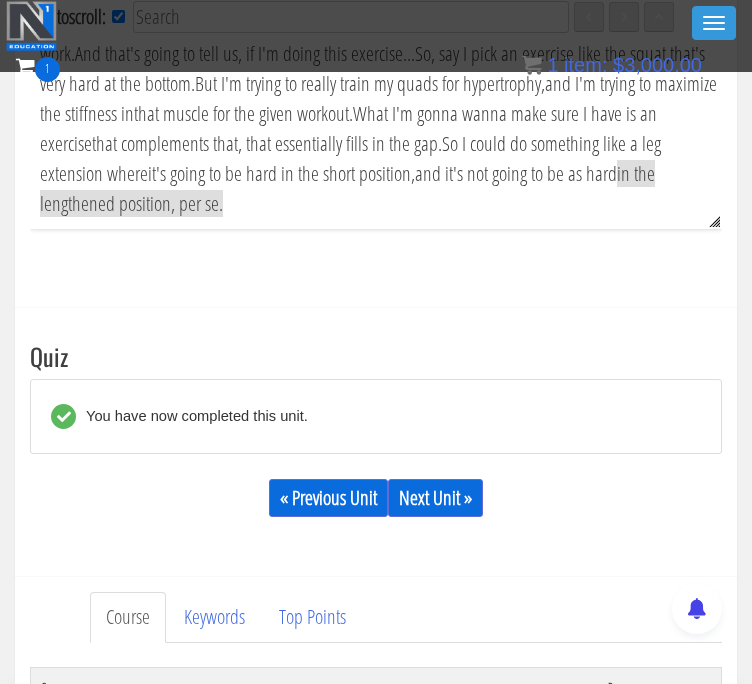 click on "You have now completed this unit." at bounding box center [376, 416] 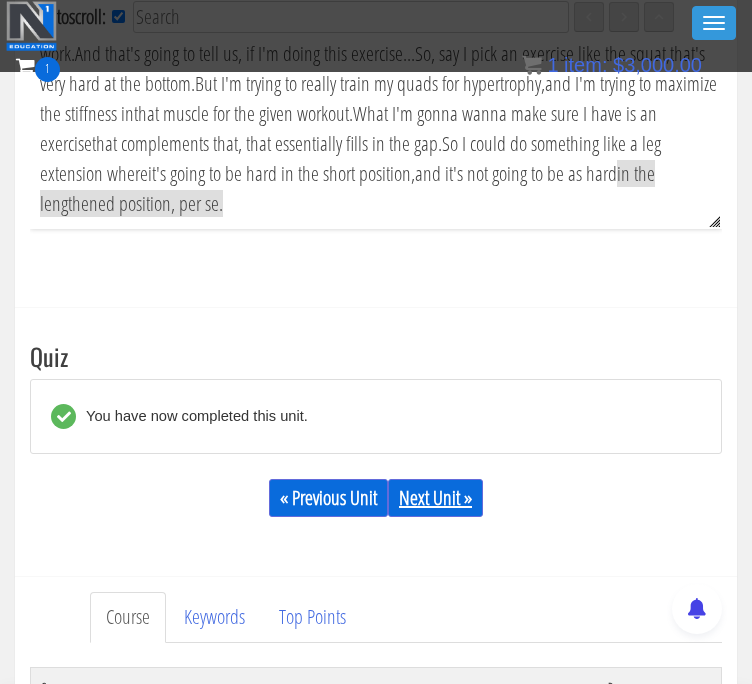 click on "Next Unit »" at bounding box center [435, 498] 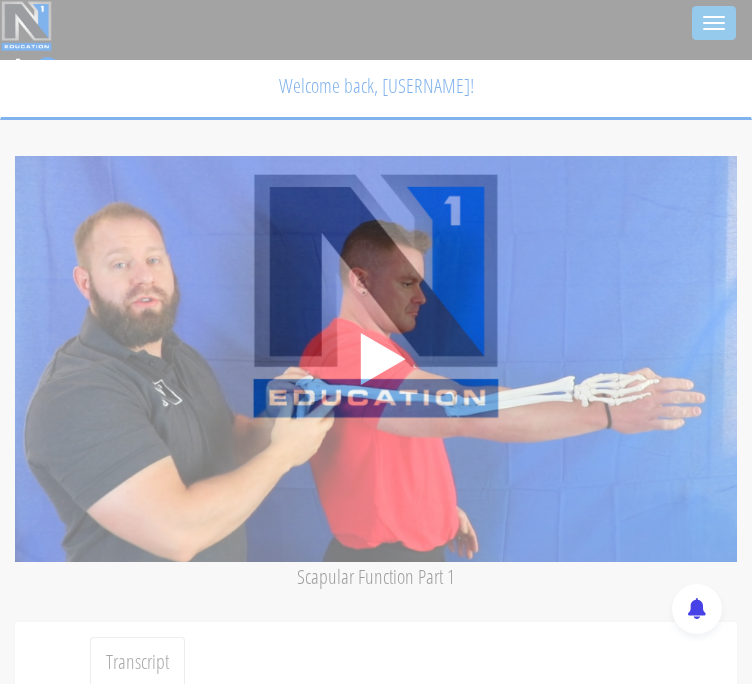 scroll, scrollTop: 0, scrollLeft: 0, axis: both 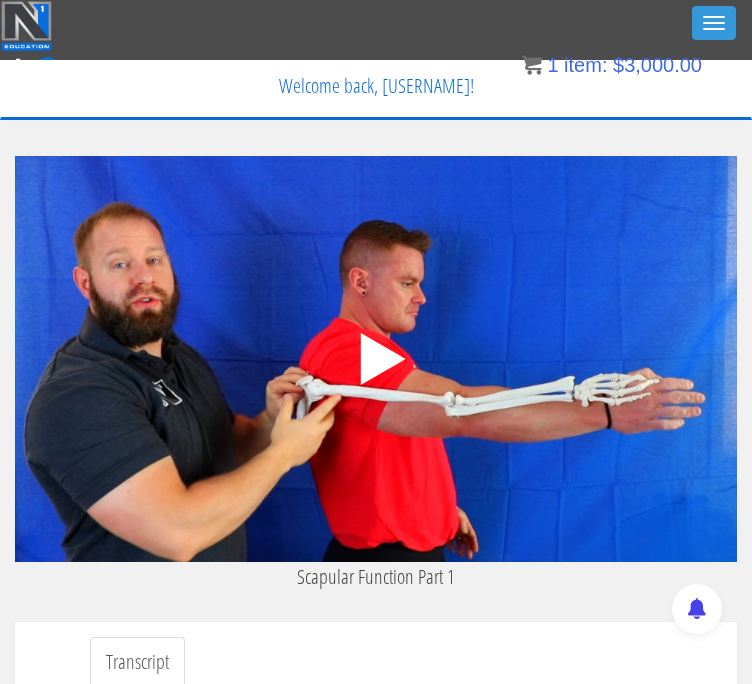 click on ".a{fill:#000;opacity:0.65;}.b{fill:#fff;opacity:1.0;}
.fp-color-play{opacity:0.65;}.controlbutton{fill:#fff;}
.fp-color-play{opacity:0.65;}.controlbutton{fill:#fff;}
.controlbuttonbg{opacity:0.65;}.controlbutton{fill:#fff;}
.fp-color-play{opacity:0.65;}.rect{fill:#fff;}
.fp-color-play{opacity:0.65;}.rect{fill:#fff;}
.fp-color-play{opacity:0.65;}.rect{fill:#fff;}
.fp-color-play{opacity:0.65;}.rect{fill:#fff;}
00:00                                                                        08:16" at bounding box center [376, 359] 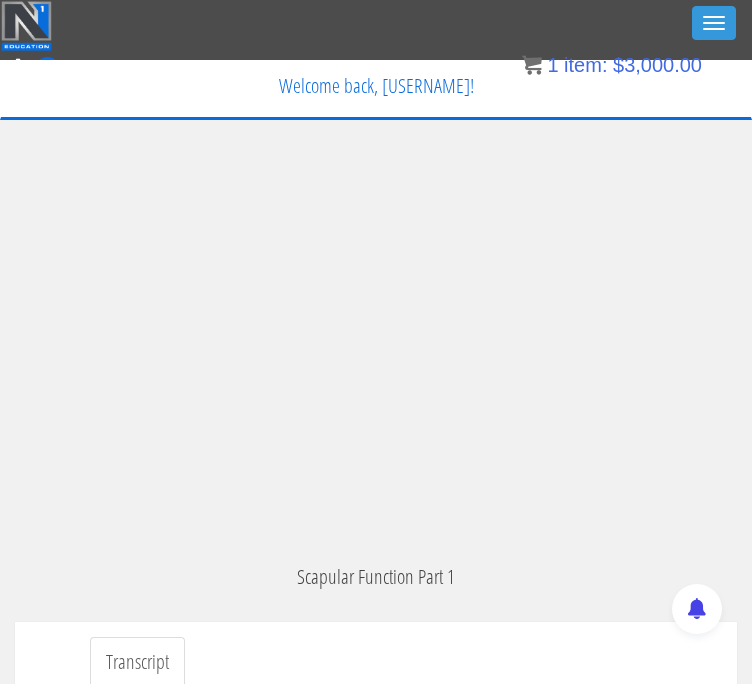 scroll, scrollTop: 58, scrollLeft: 0, axis: vertical 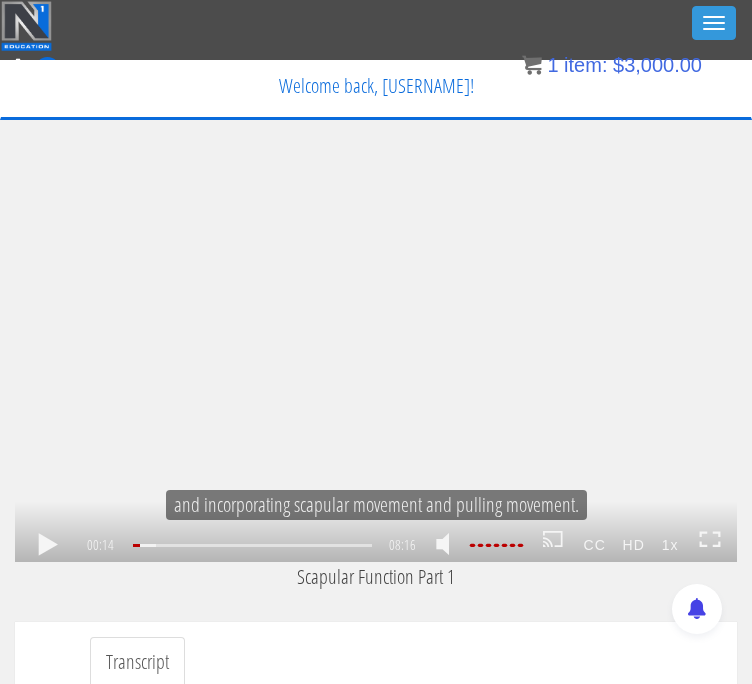 click on ".a{fill:#000;opacity:0.65;}.b{fill:#fff;opacity:1.0;}
.fp-color-play{opacity:0.65;}.controlbutton{fill:#fff;}
.fp-color-play{opacity:0.65;}.controlbutton{fill:#fff;}
.controlbuttonbg{opacity:0.65;}.controlbutton{fill:#fff;}
.fp-color-play{opacity:0.65;}.rect{fill:#fff;}
.fp-color-play{opacity:0.65;}.rect{fill:#fff;}
.fp-color-play{opacity:0.65;}.rect{fill:#fff;}
.fp-color-play{opacity:0.65;}.rect{fill:#fff;}
00:14                                                                        08:16              08:02                                                                                                                                                                                 CC HD" at bounding box center (376, 359) 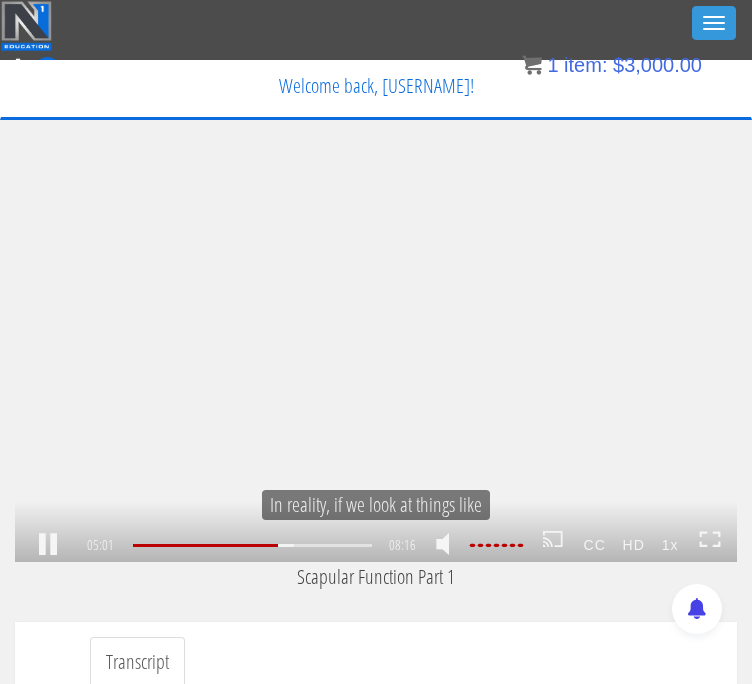scroll, scrollTop: 1505, scrollLeft: 0, axis: vertical 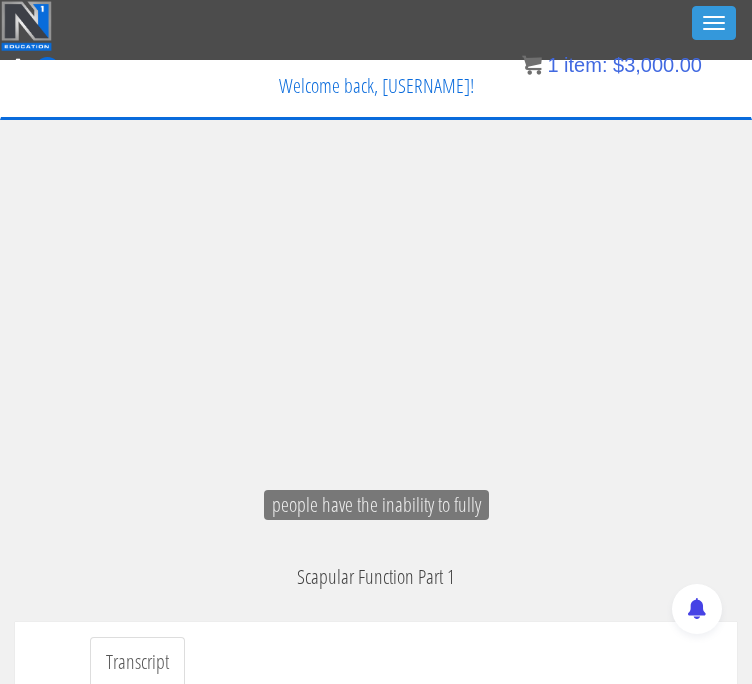 click on ".a{fill:#000;opacity:0.65;}.b{fill:#fff;opacity:1.0;}
.fp-color-play{opacity:0.65;}.controlbutton{fill:#fff;}
.fp-color-play{opacity:0.65;}.controlbutton{fill:#fff;}
.controlbuttonbg{opacity:0.65;}.controlbutton{fill:#fff;}
.fp-color-play{opacity:0.65;}.rect{fill:#fff;}
.fp-color-play{opacity:0.65;}.rect{fill:#fff;}
.fp-color-play{opacity:0.65;}.rect{fill:#fff;}
.fp-color-play{opacity:0.65;}.rect{fill:#fff;}
05:08                              02:24                                           08:16              03:08" at bounding box center (376, 359) 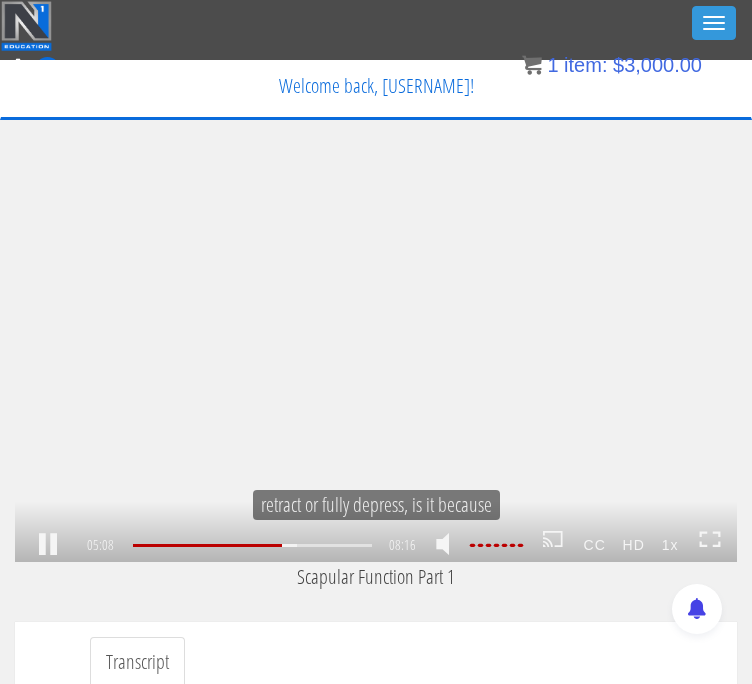 scroll, scrollTop: 1536, scrollLeft: 0, axis: vertical 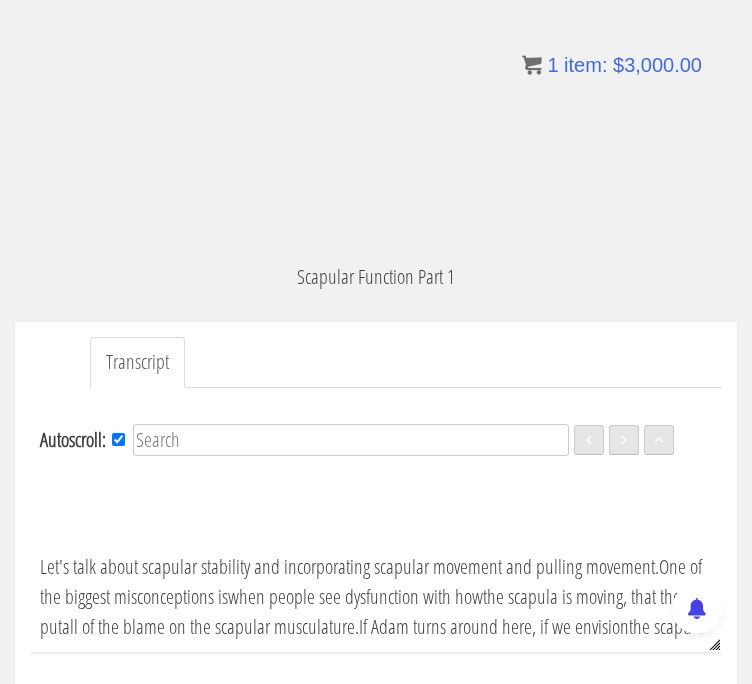 drag, startPoint x: 392, startPoint y: 635, endPoint x: 361, endPoint y: 449, distance: 188.56564 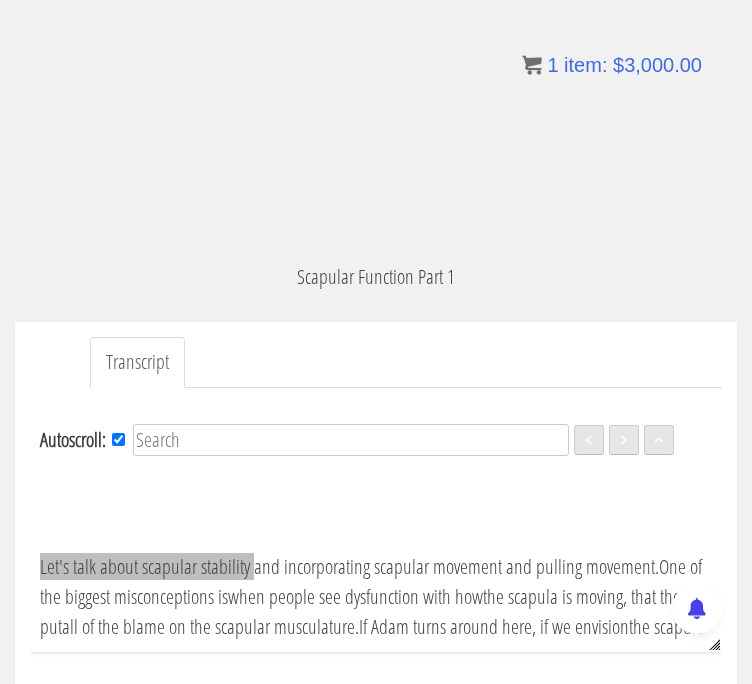 copy on "Let's talk about scapular stability
and incorporating scapular movement and pulling movement.
One of the biggest misconceptions is
when people see dysfunction with how
the scapula is moving, that they put
all of the blame on the scapular musculature.
If Adam turns around here, if we envision
the scapula on Adam's back here,
we have lots of muscles that control
the movement of this.
We have the upper traps, we have the
rhomboids, we have the lower traps
that are gonna control the various degrees
of retraction, upward rotation,
downward rotation, of that scapula.
But, what we don't take into account,
is all of the muscles that are loaded
on the other side of the scapula
connected to the arm, basically
supporting the load if the major
muscles like the lats are not
actually doing their job.
What I want to argue is that when
we look at improving scapular stability
we pay less attention to all of this
and more attention to actually g..." 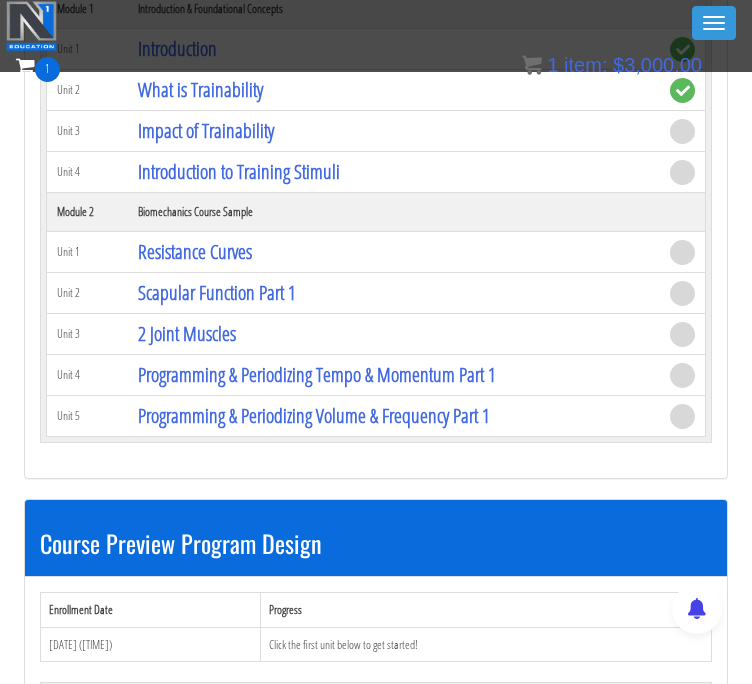 scroll, scrollTop: 545, scrollLeft: 0, axis: vertical 